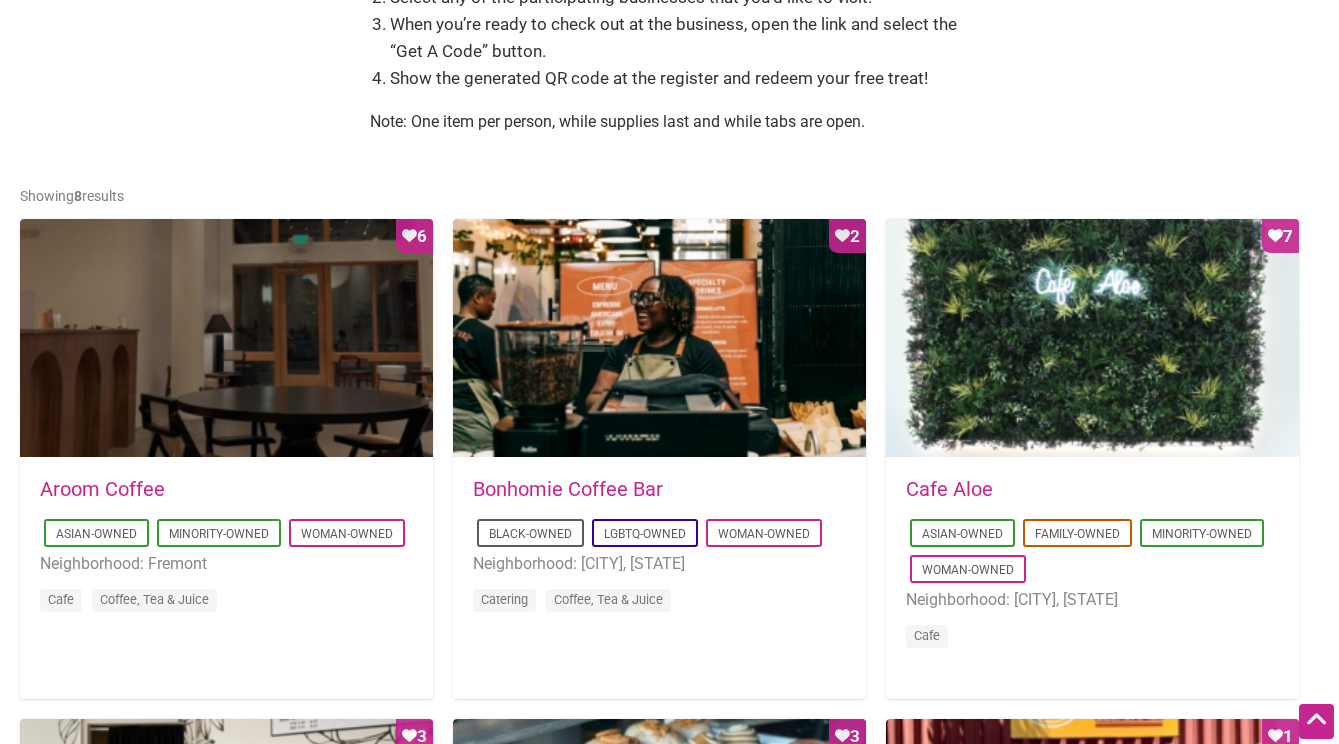 scroll, scrollTop: 833, scrollLeft: 0, axis: vertical 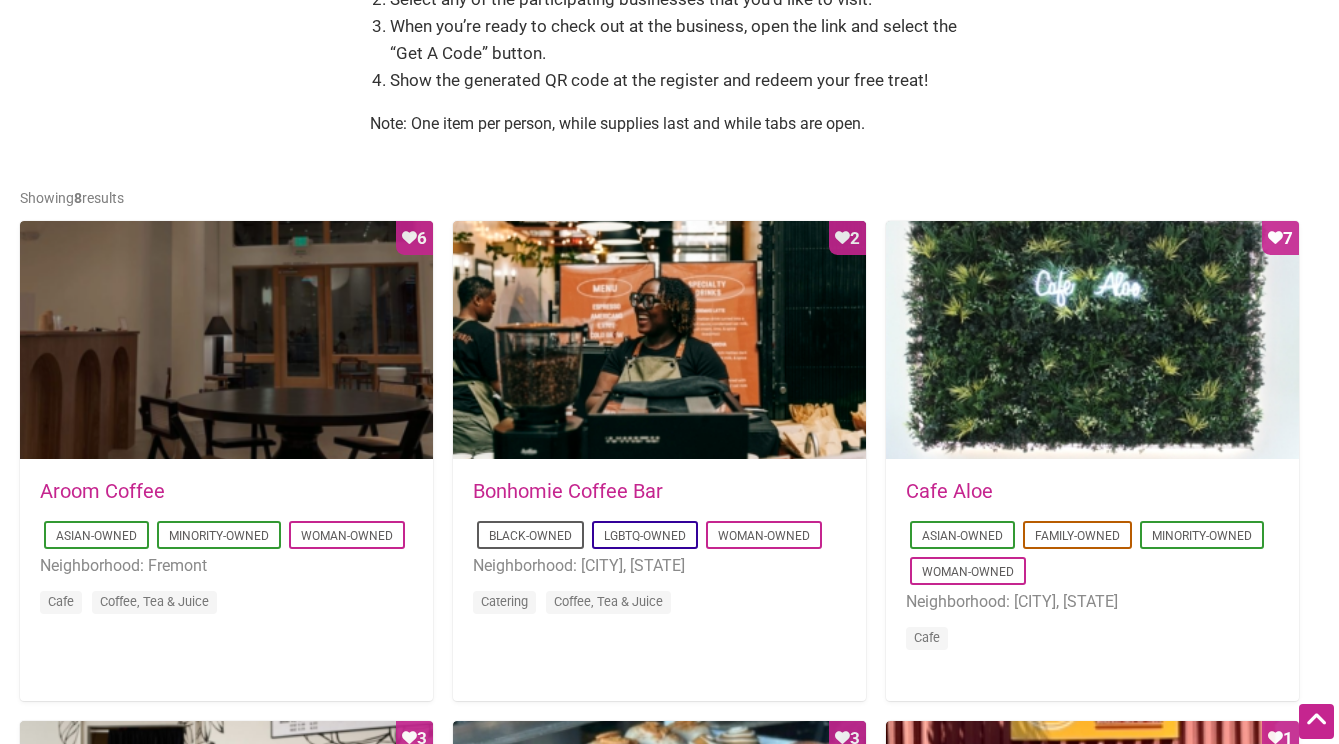click on "Bonhomie Coffee Bar" at bounding box center [568, 491] 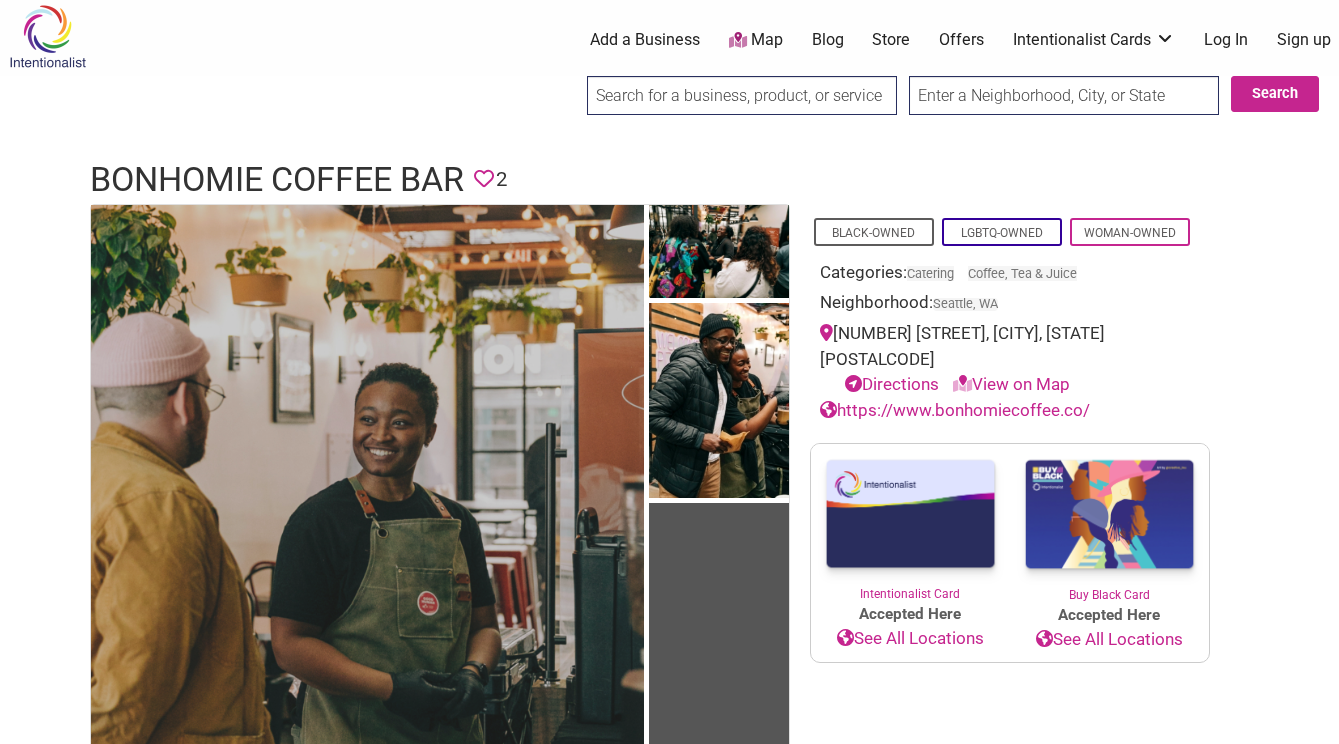 scroll, scrollTop: 0, scrollLeft: 0, axis: both 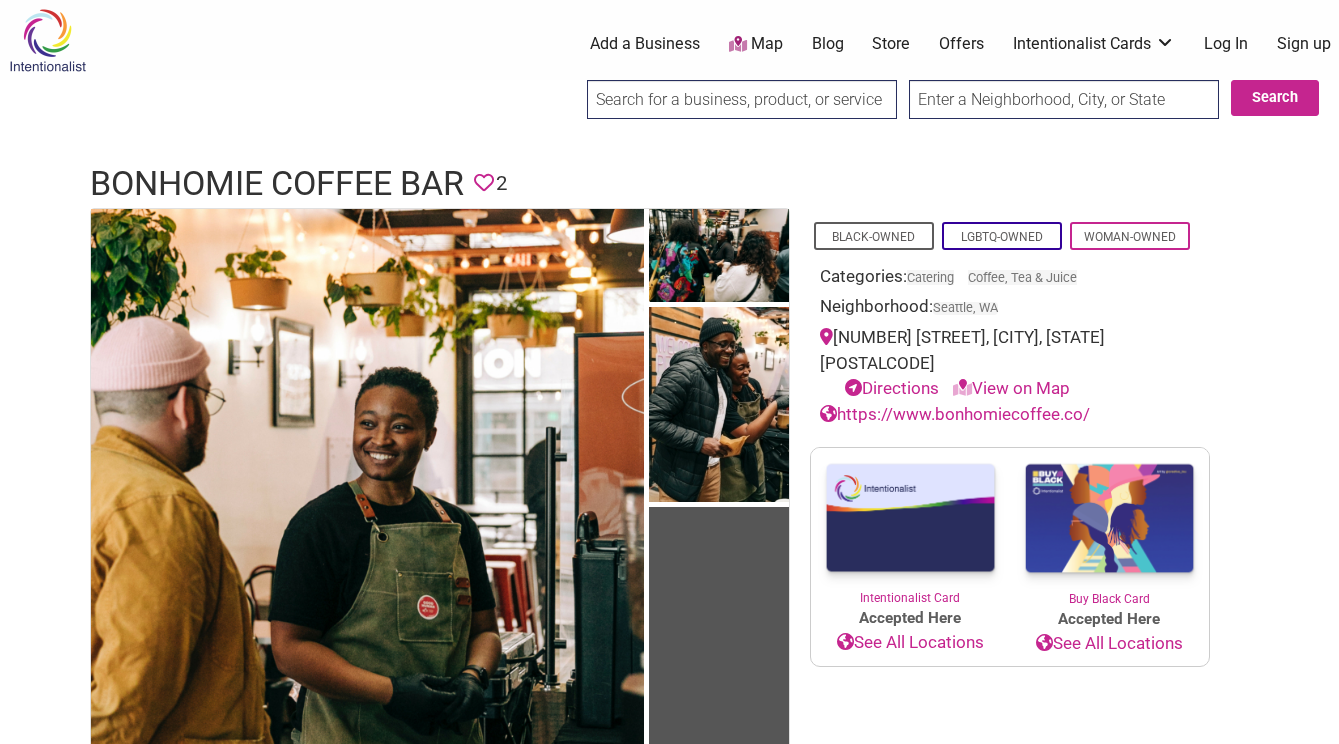 click on "See All Locations" at bounding box center [910, 643] 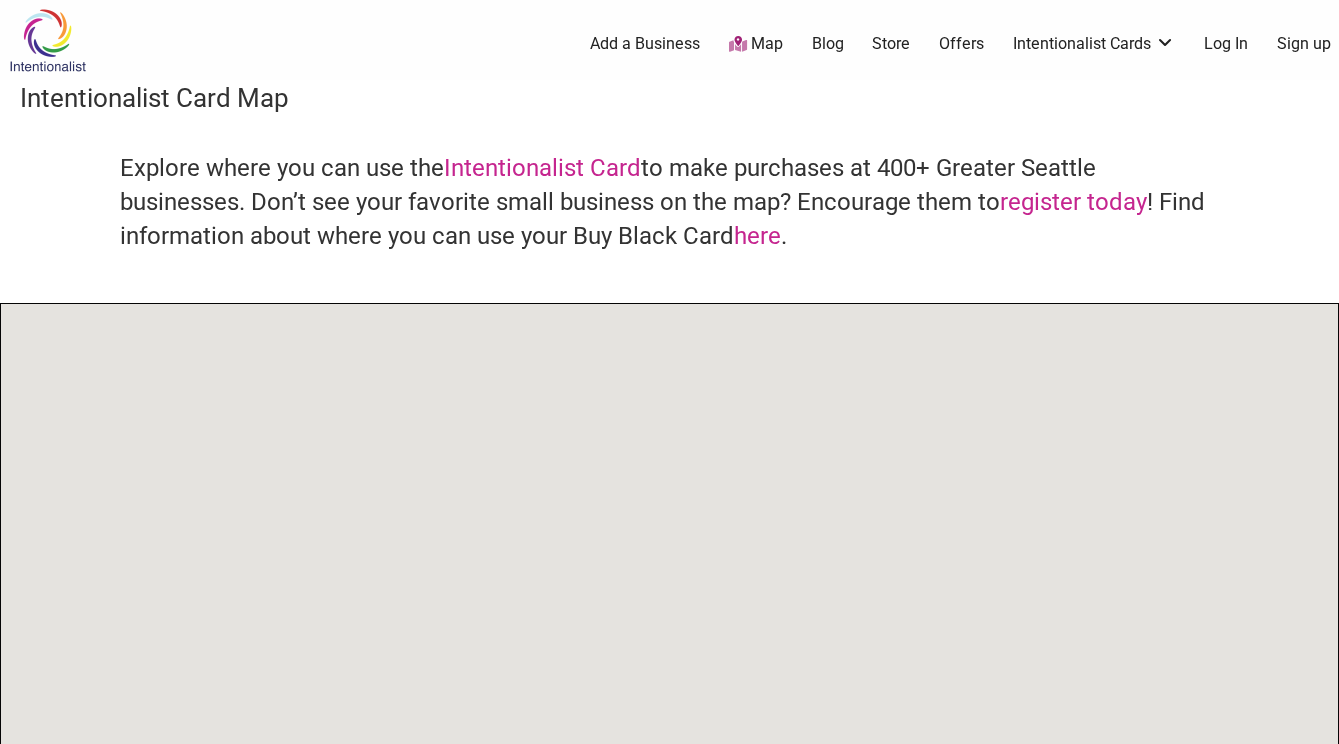 scroll, scrollTop: 0, scrollLeft: 0, axis: both 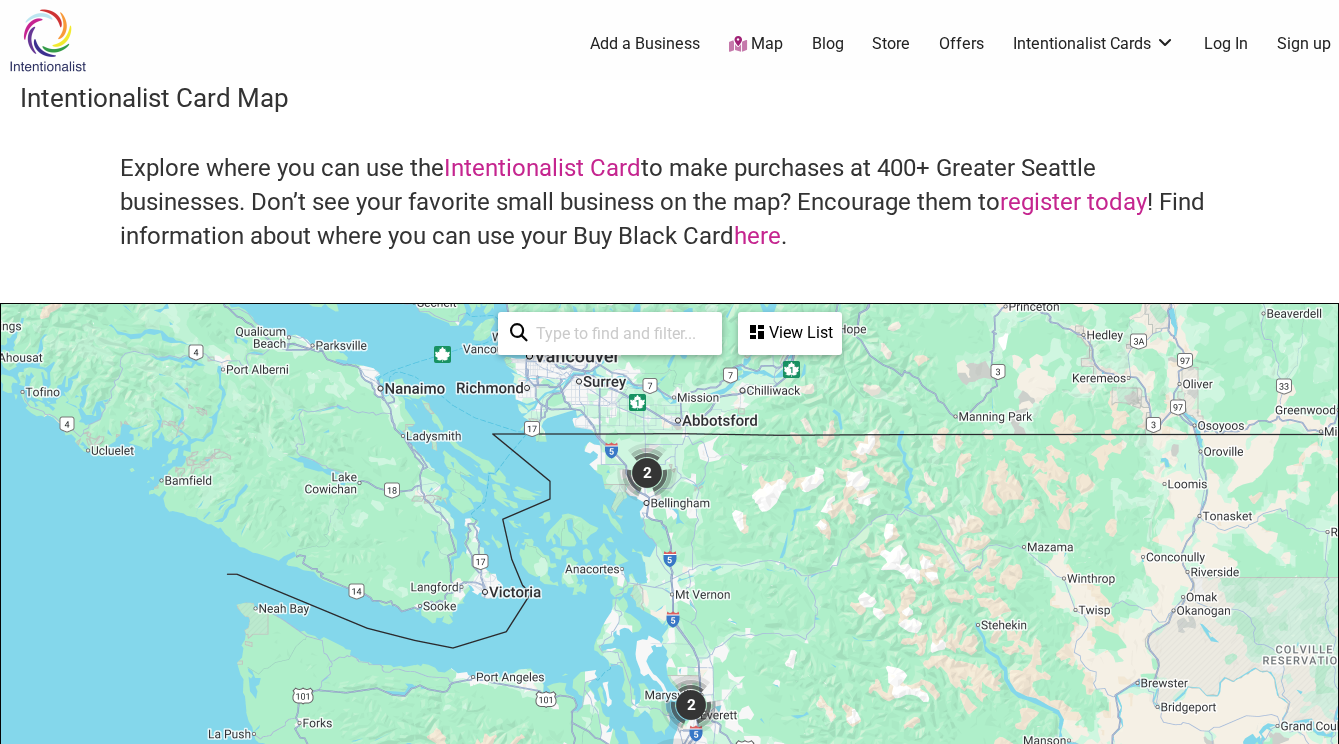click on "To navigate, press the arrow keys." at bounding box center [669, 693] 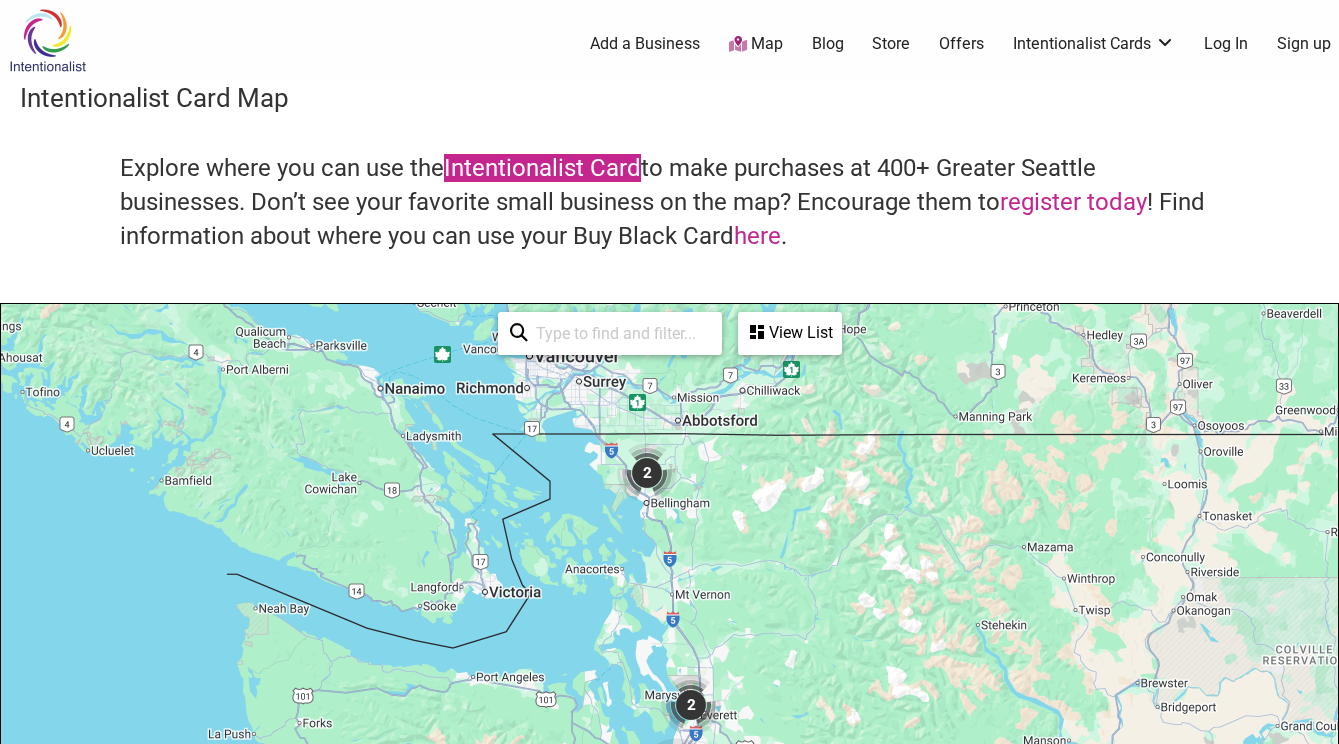 click on "Intentionalist Card" at bounding box center [542, 168] 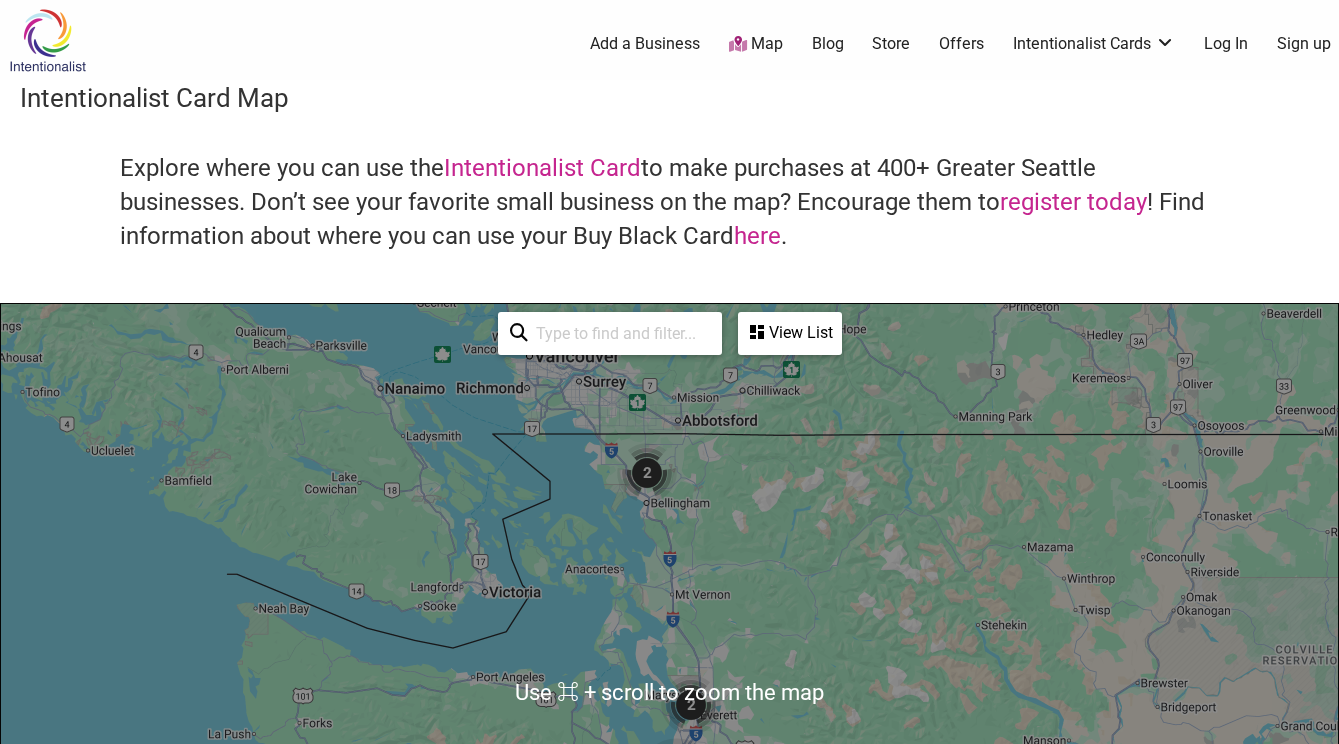 scroll, scrollTop: 0, scrollLeft: 0, axis: both 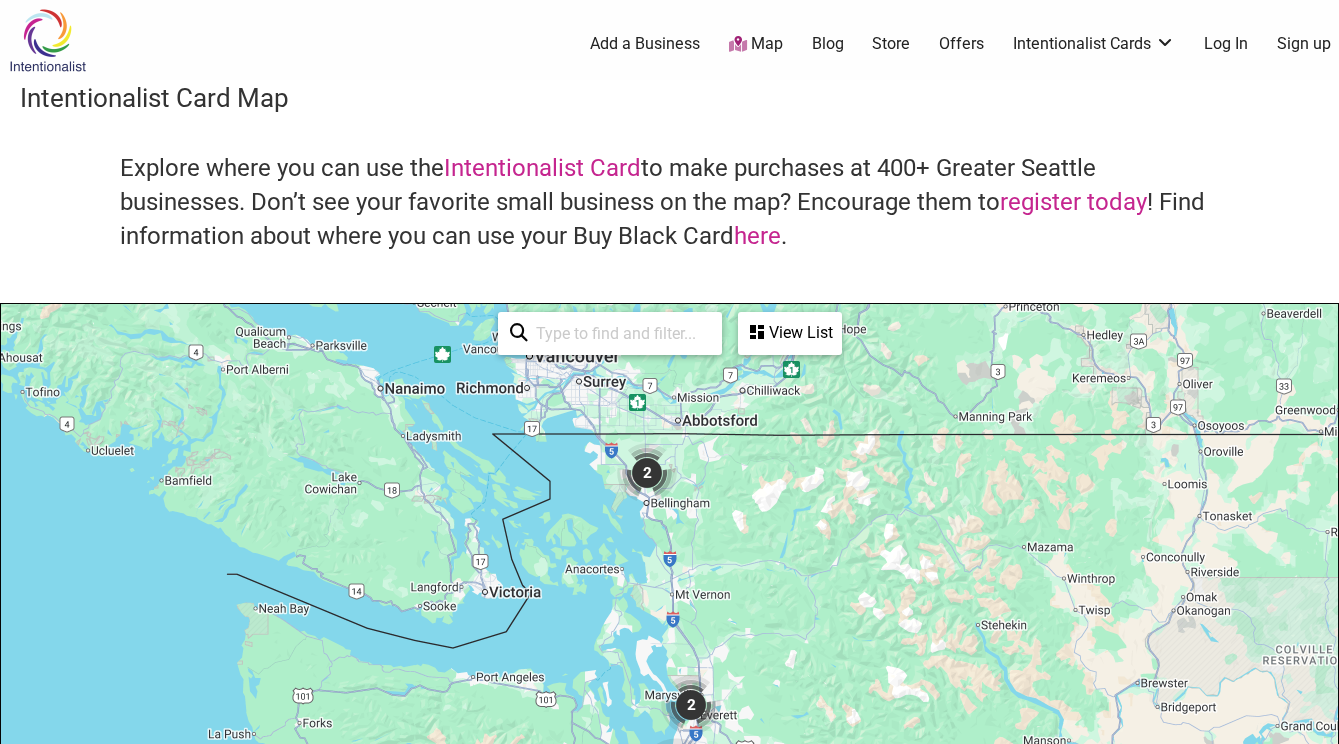 click at bounding box center (619, 333) 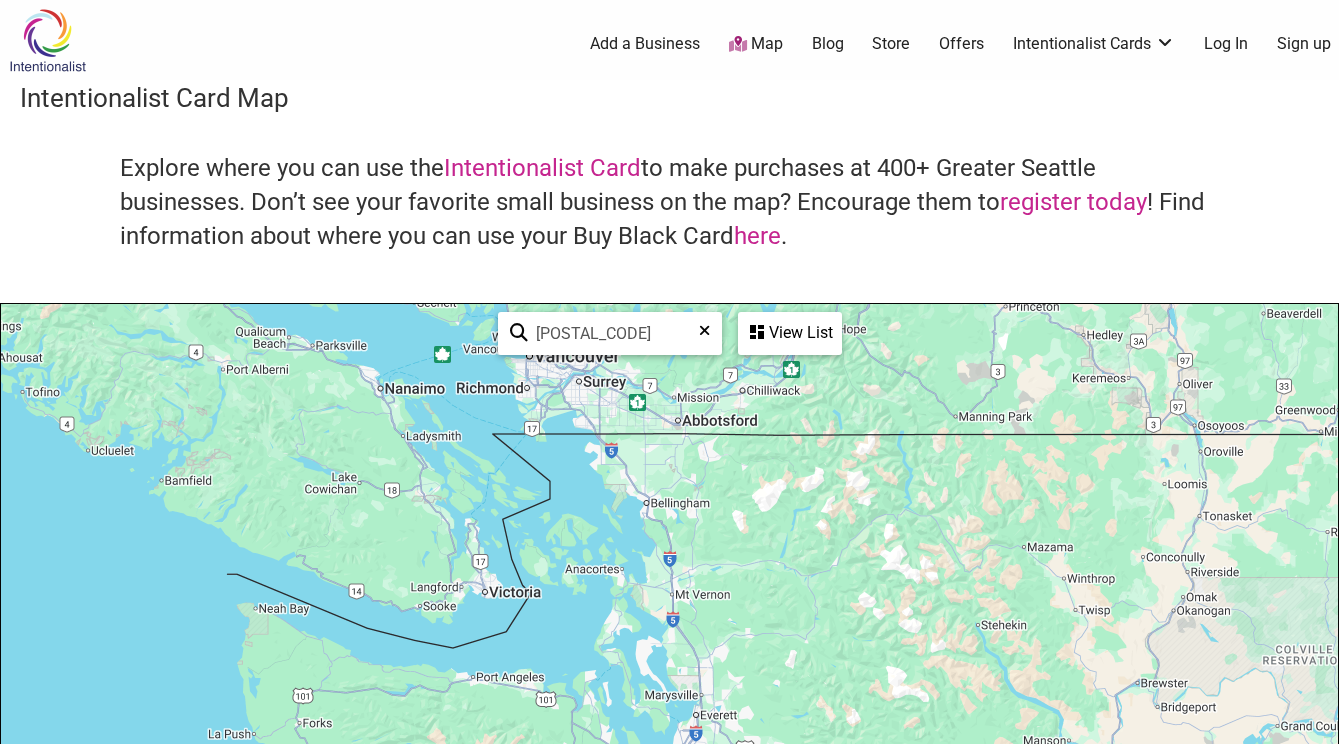 type on "[POSTAL_CODE]" 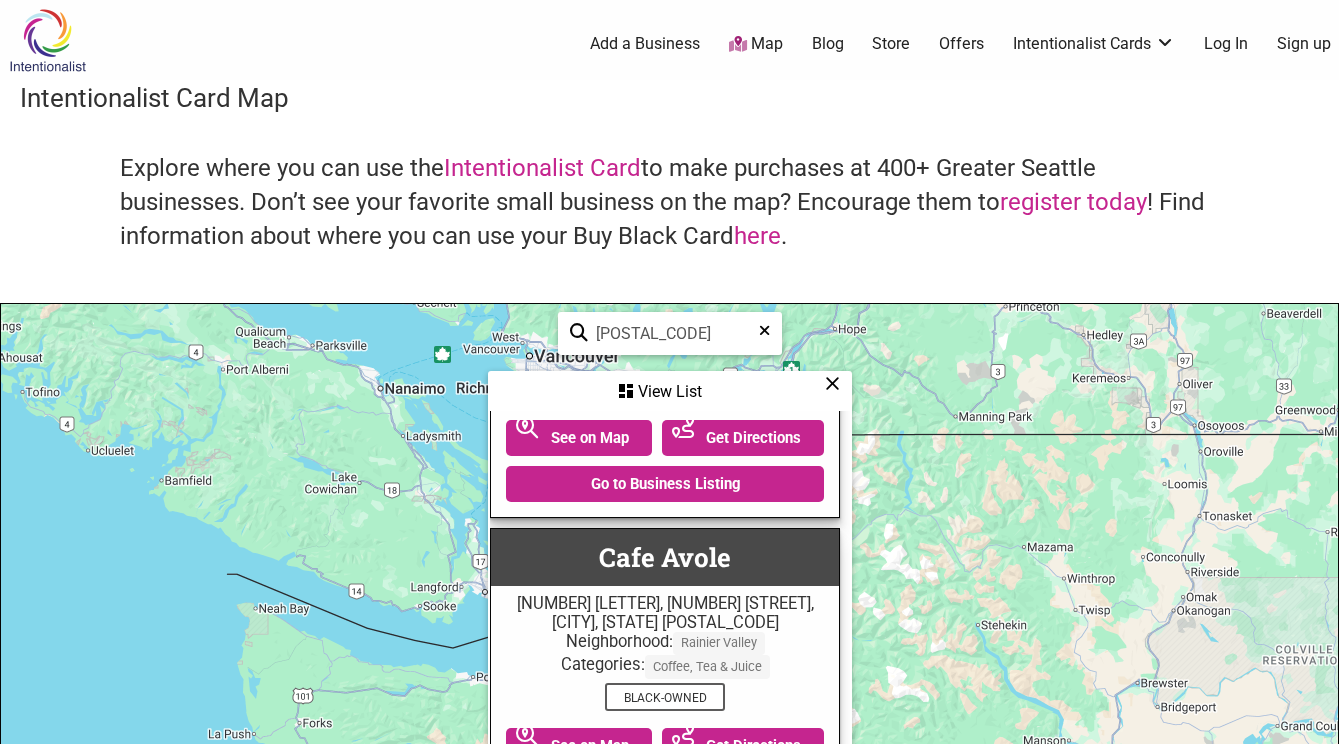 scroll, scrollTop: 1818, scrollLeft: 5, axis: both 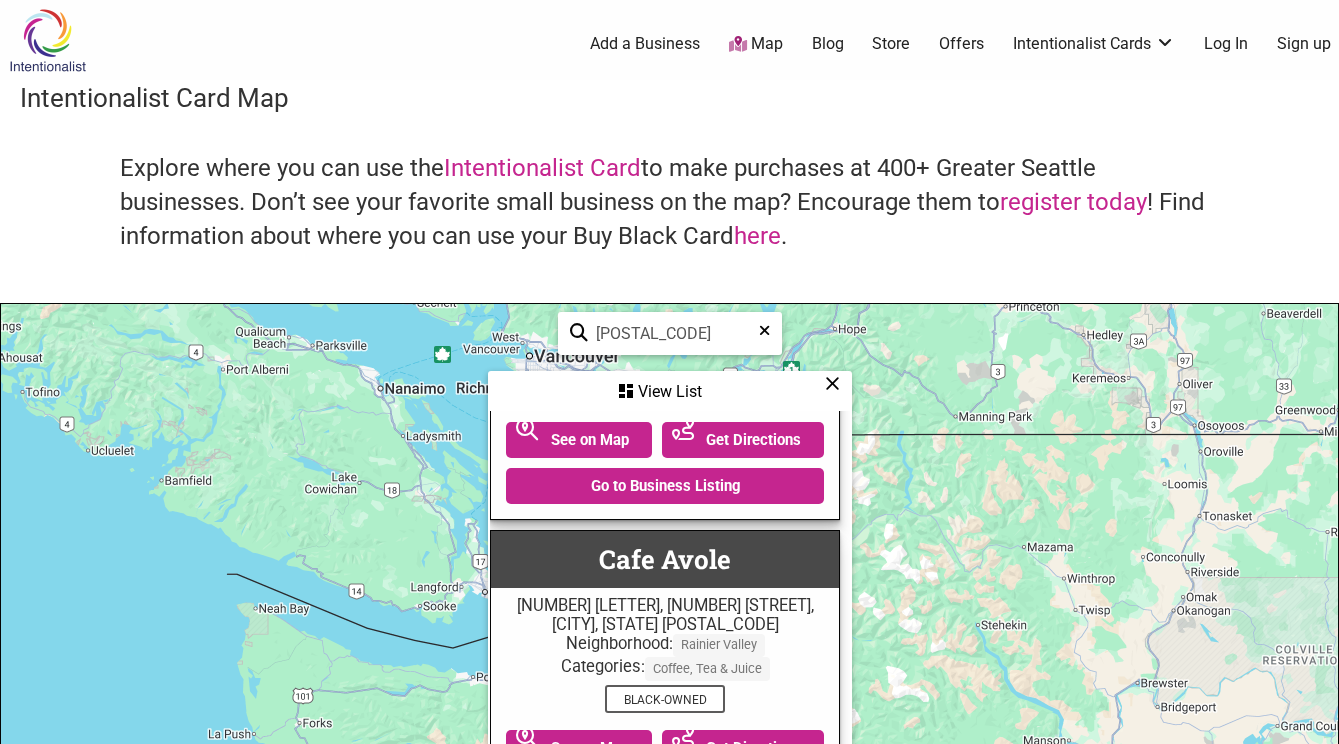 click on "Rainier Valley" at bounding box center (719, 645) 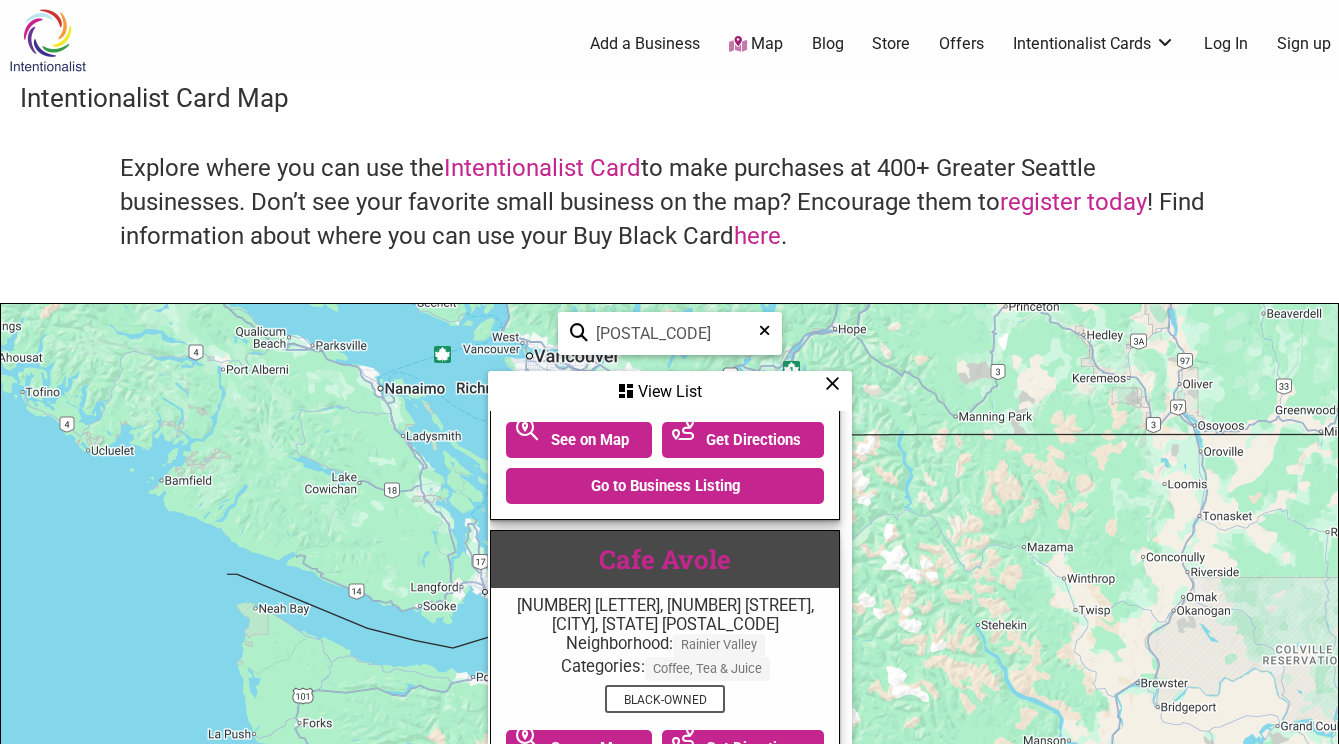 click on "Cafe Avole" at bounding box center [665, 559] 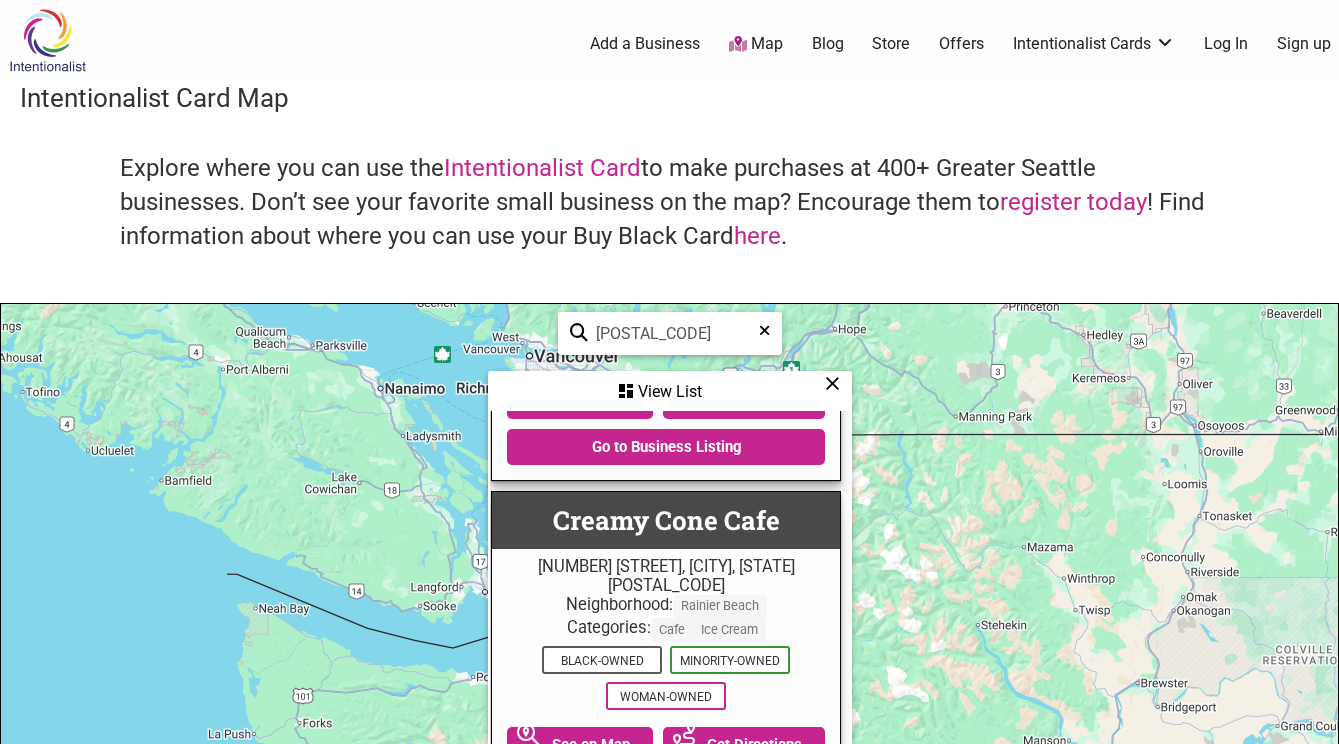 scroll, scrollTop: 2496, scrollLeft: 4, axis: both 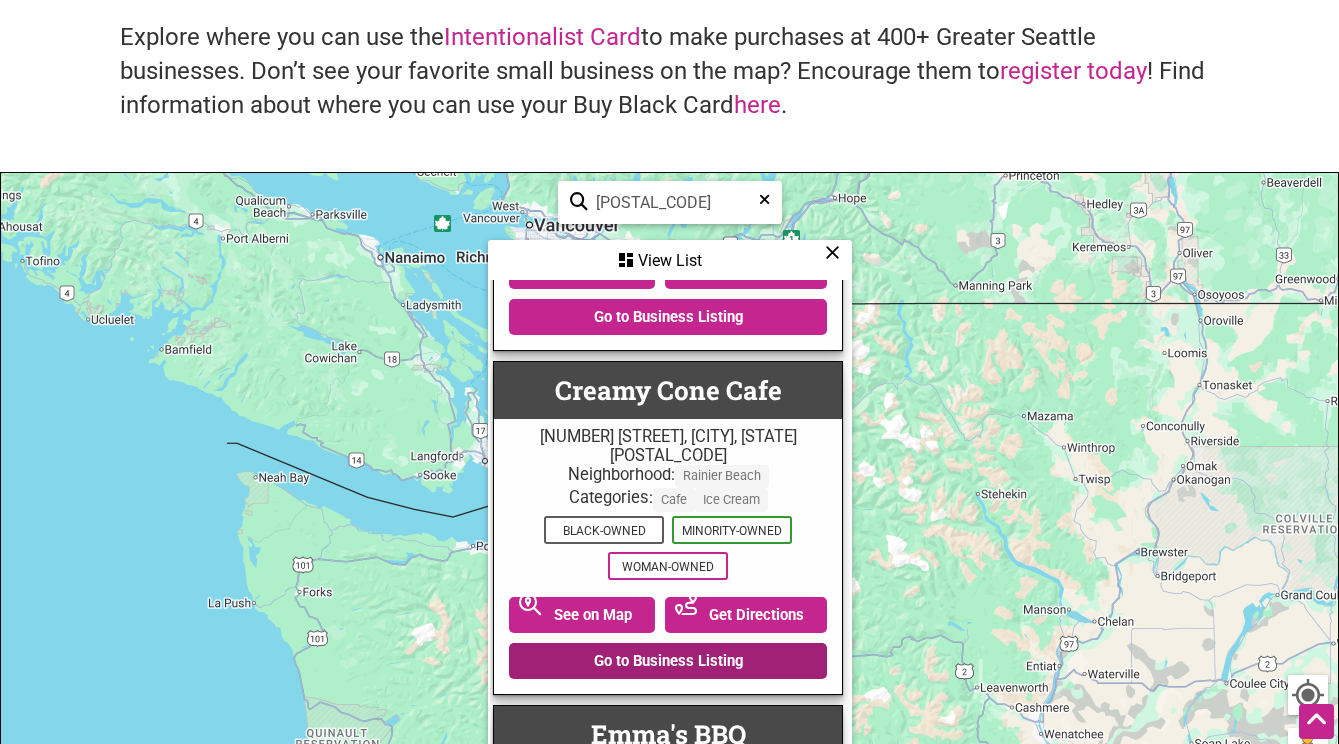 click on "Go to Business Listing" at bounding box center (668, 661) 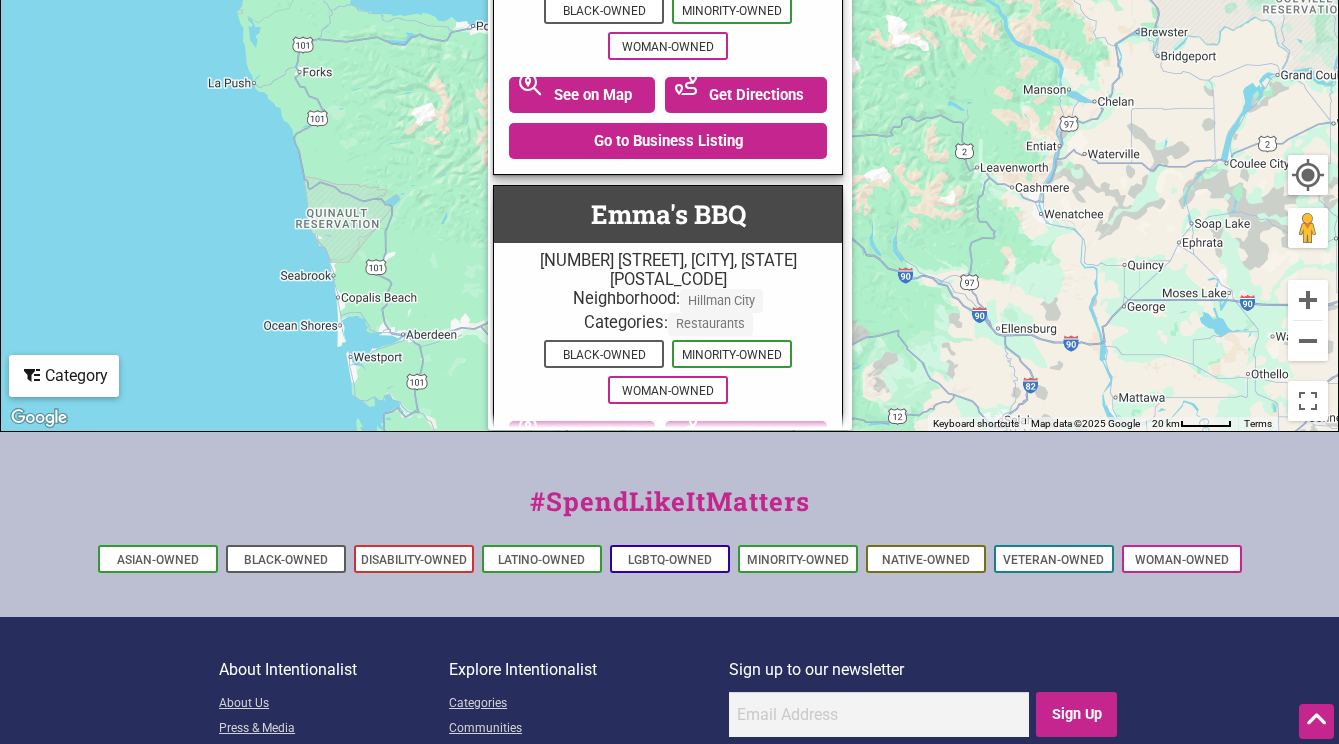 scroll, scrollTop: 653, scrollLeft: 0, axis: vertical 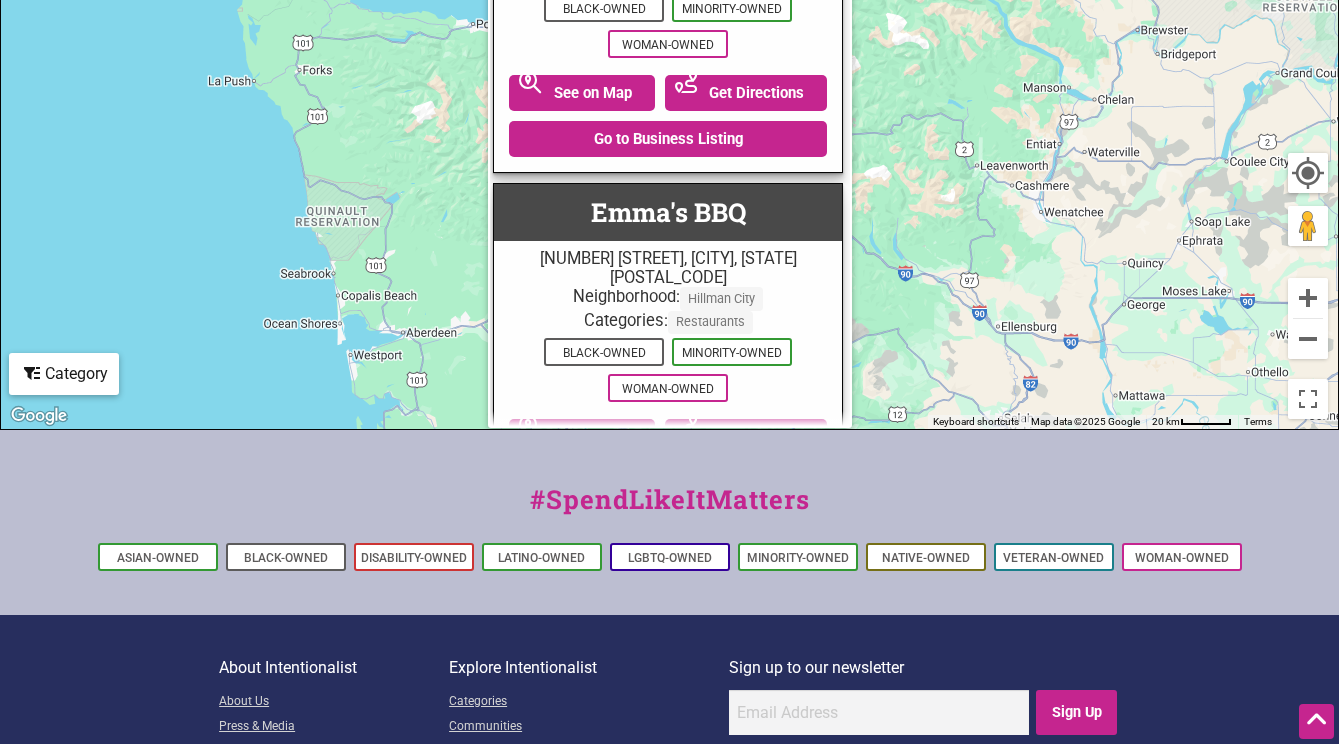 click on "Next page" at bounding box center (668, 543) 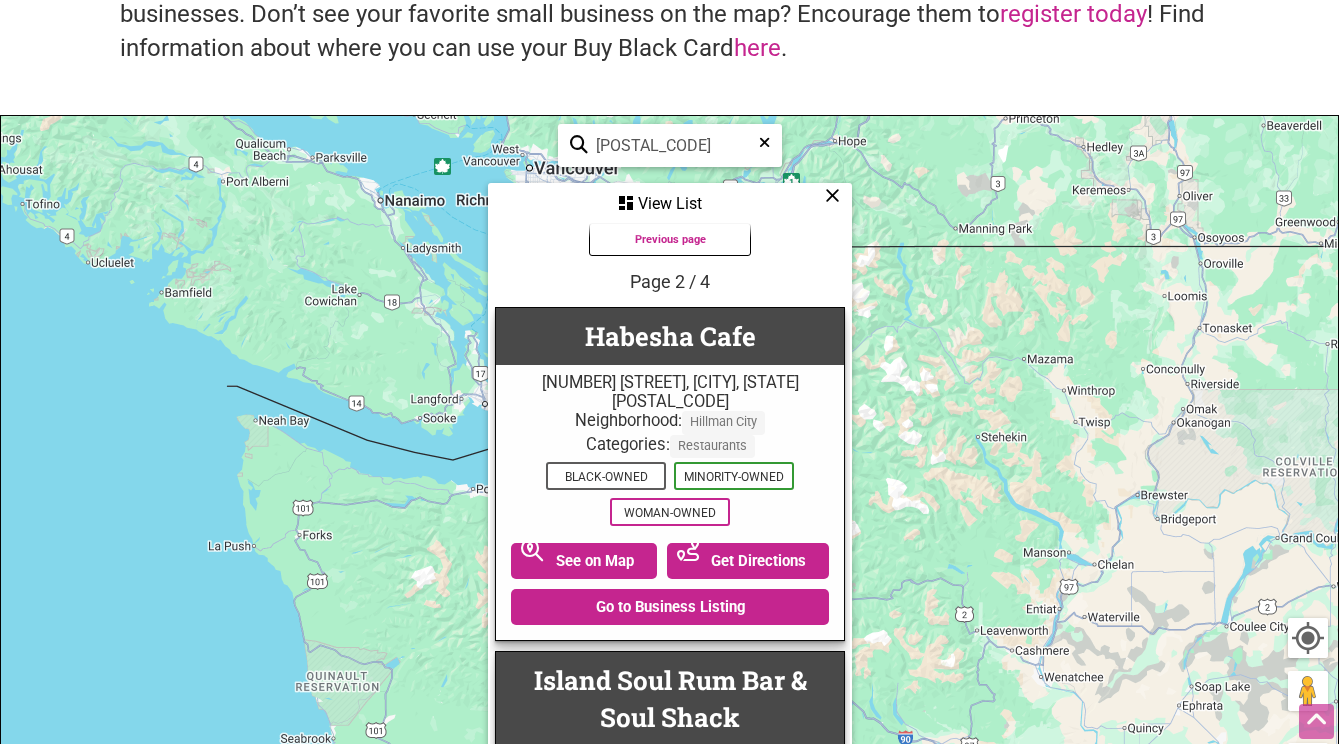 scroll, scrollTop: 189, scrollLeft: 0, axis: vertical 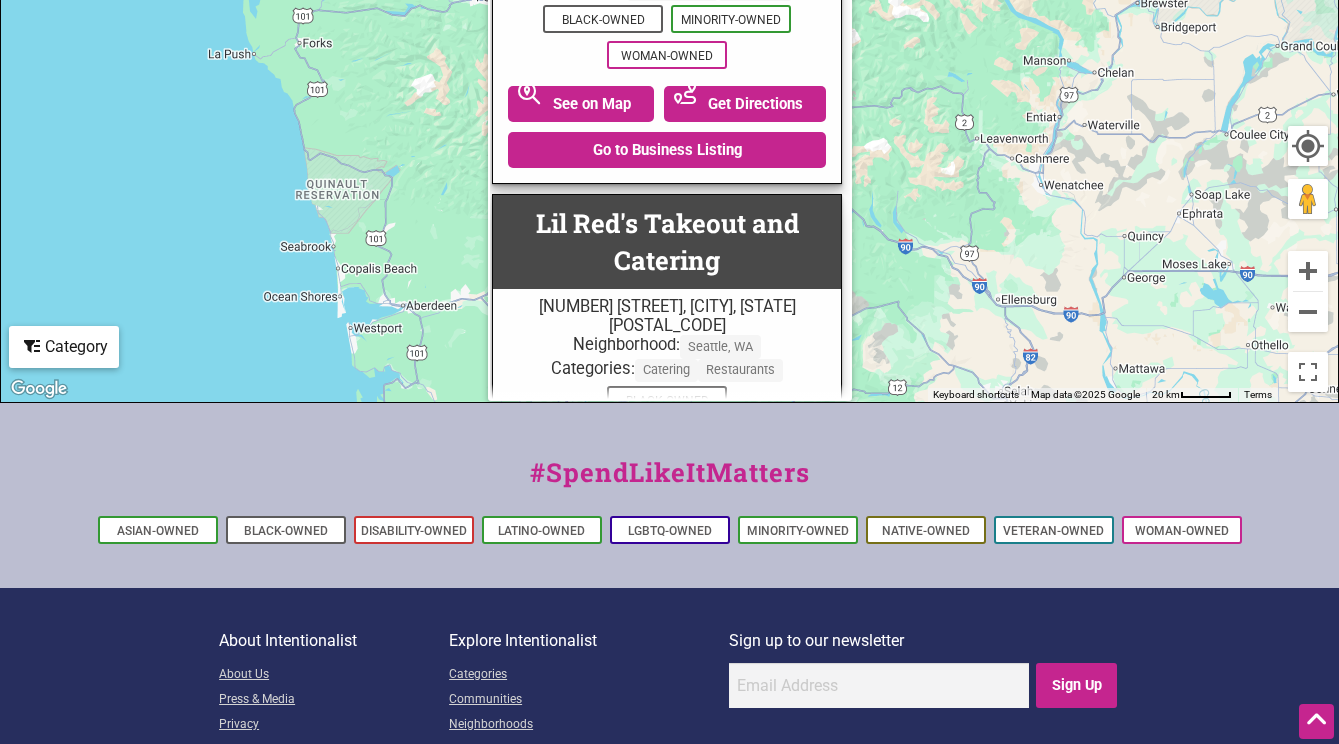 click on "Next page" at bounding box center (667, 555) 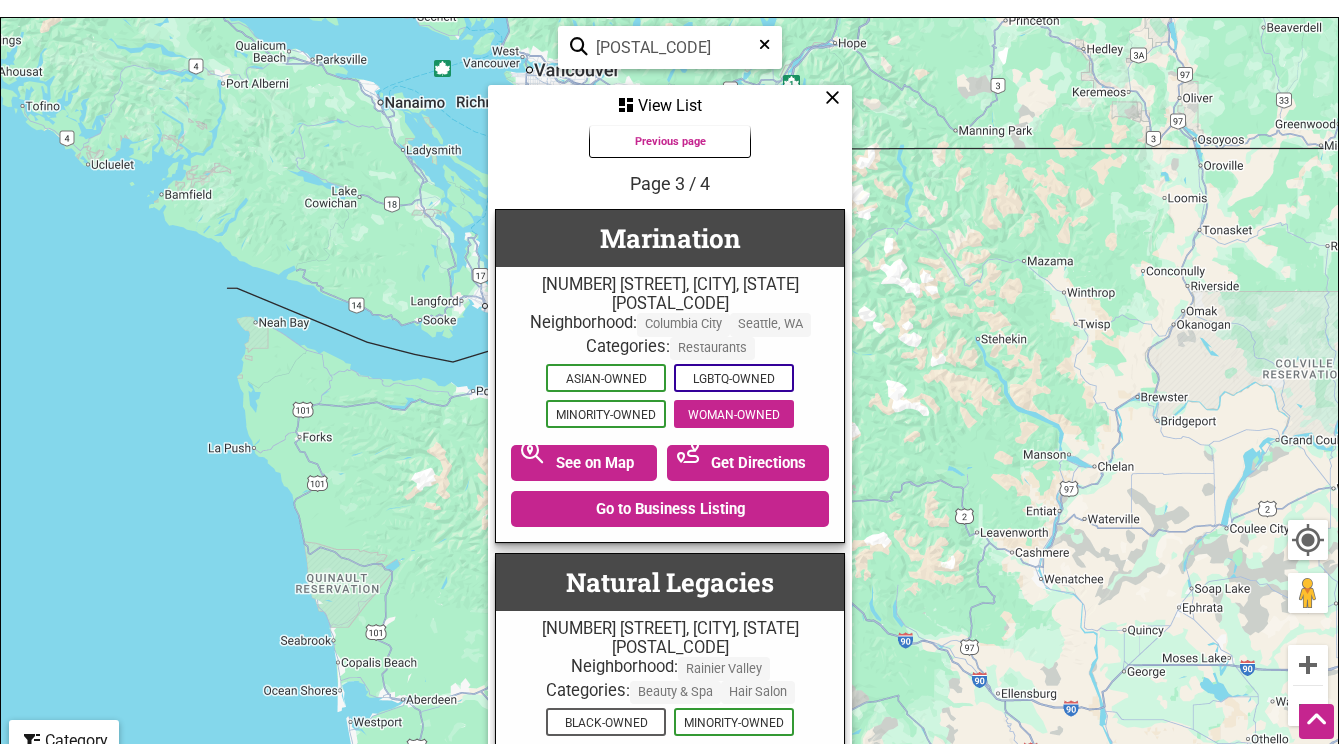 scroll, scrollTop: 315, scrollLeft: 0, axis: vertical 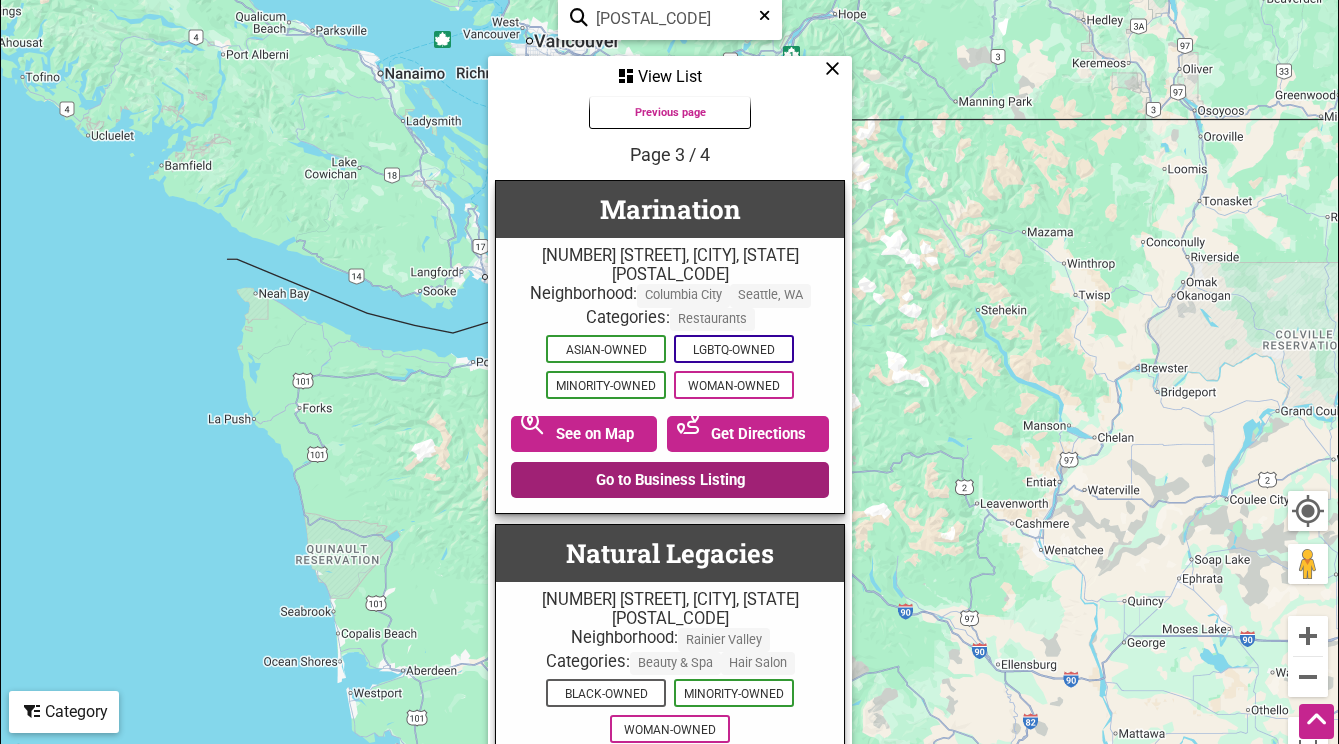 click on "Go to Business Listing" at bounding box center (670, 480) 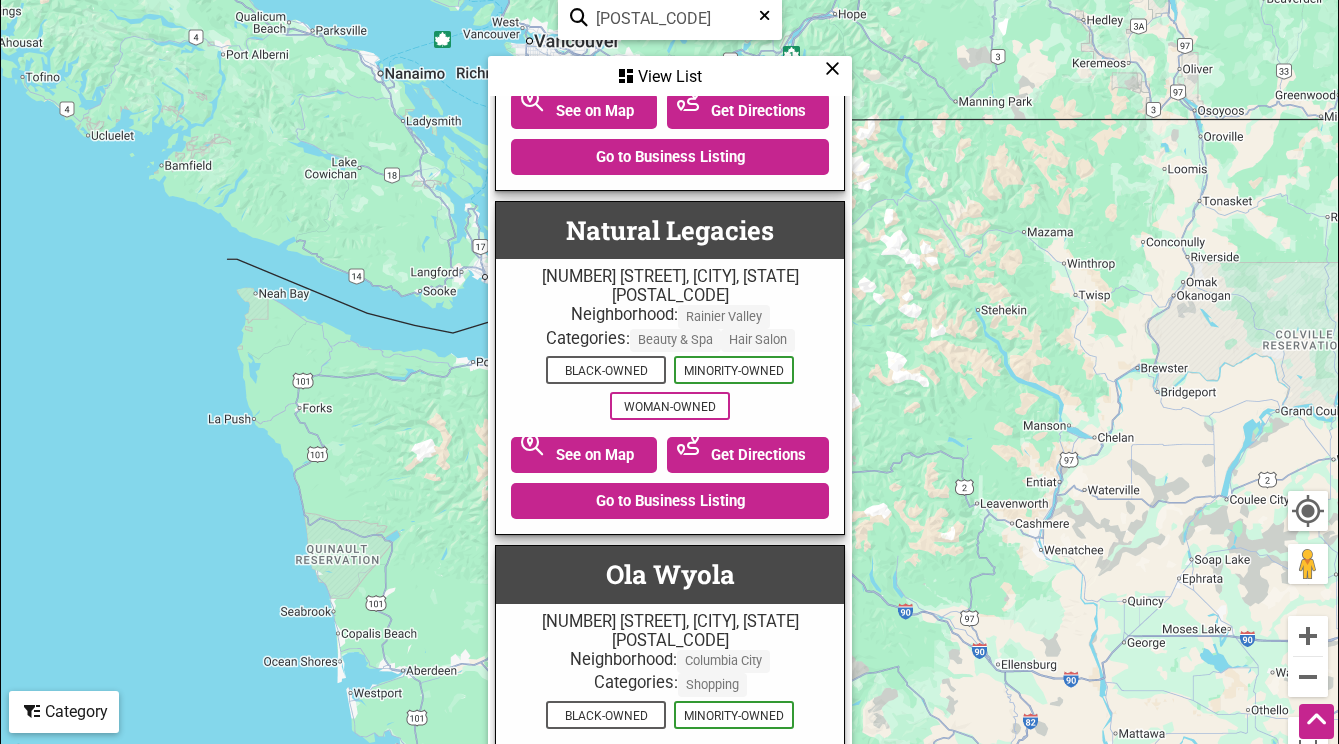 scroll, scrollTop: 324, scrollLeft: -1, axis: both 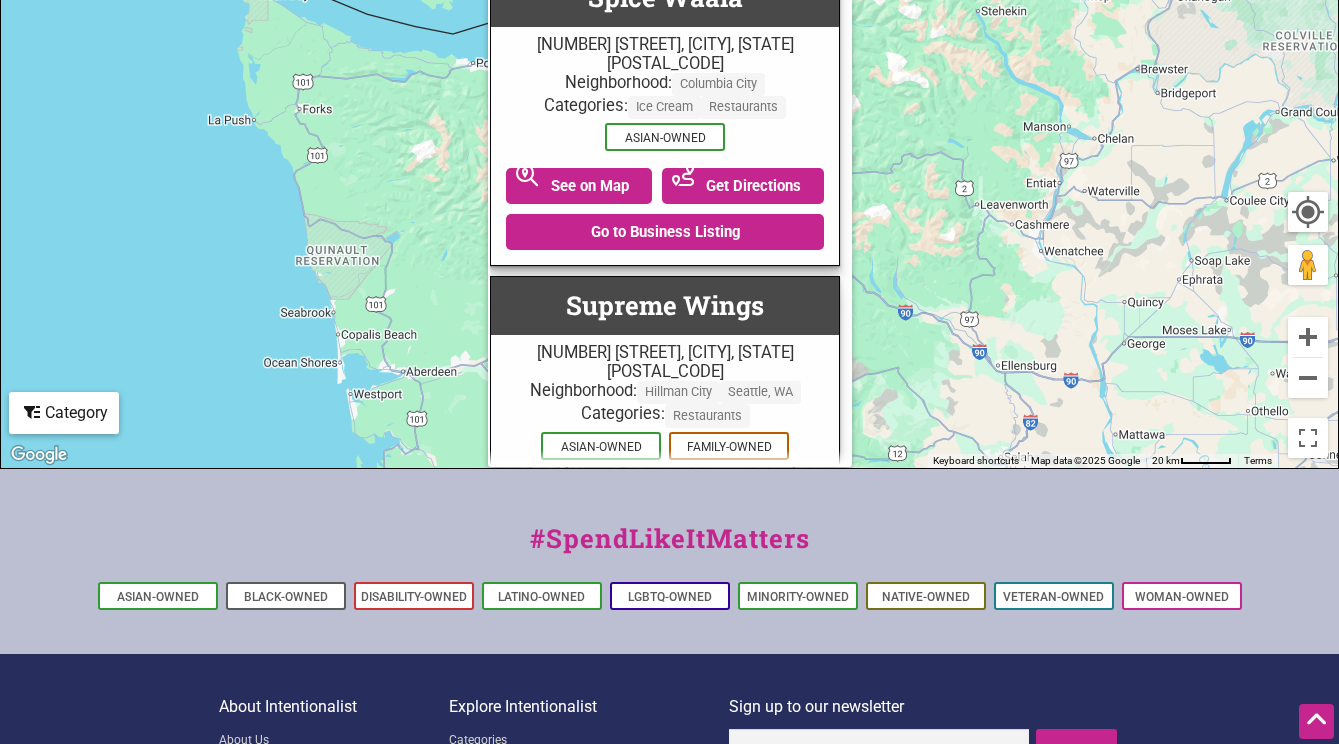 click on "Next page" at bounding box center (665, 601) 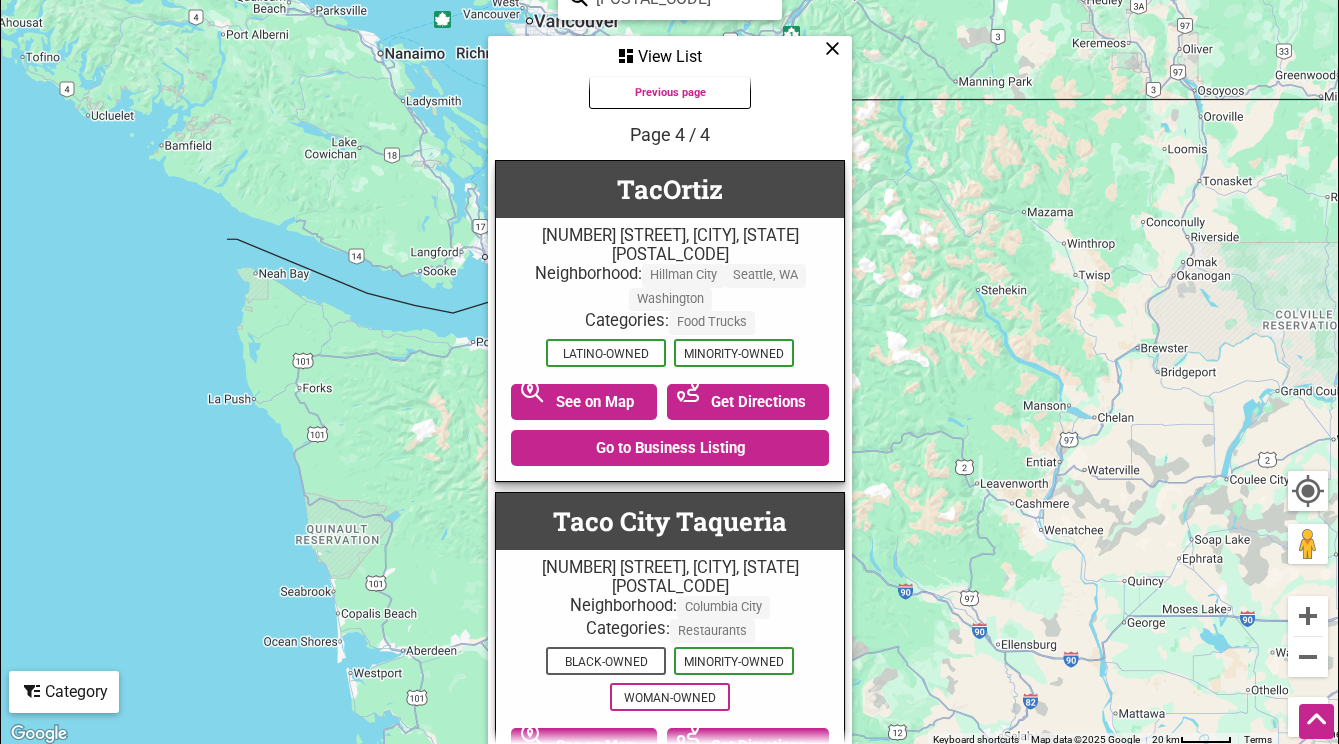 scroll, scrollTop: 332, scrollLeft: 0, axis: vertical 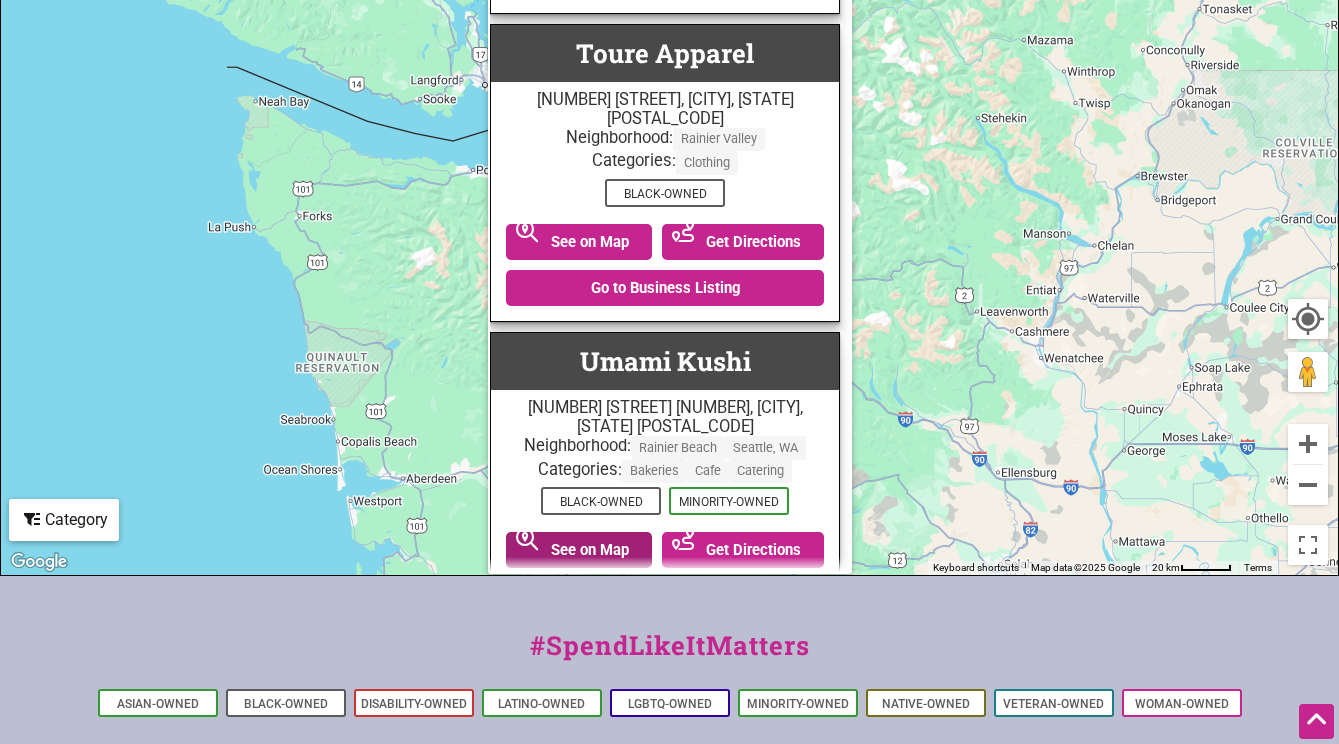 click on "See on Map" at bounding box center [579, 550] 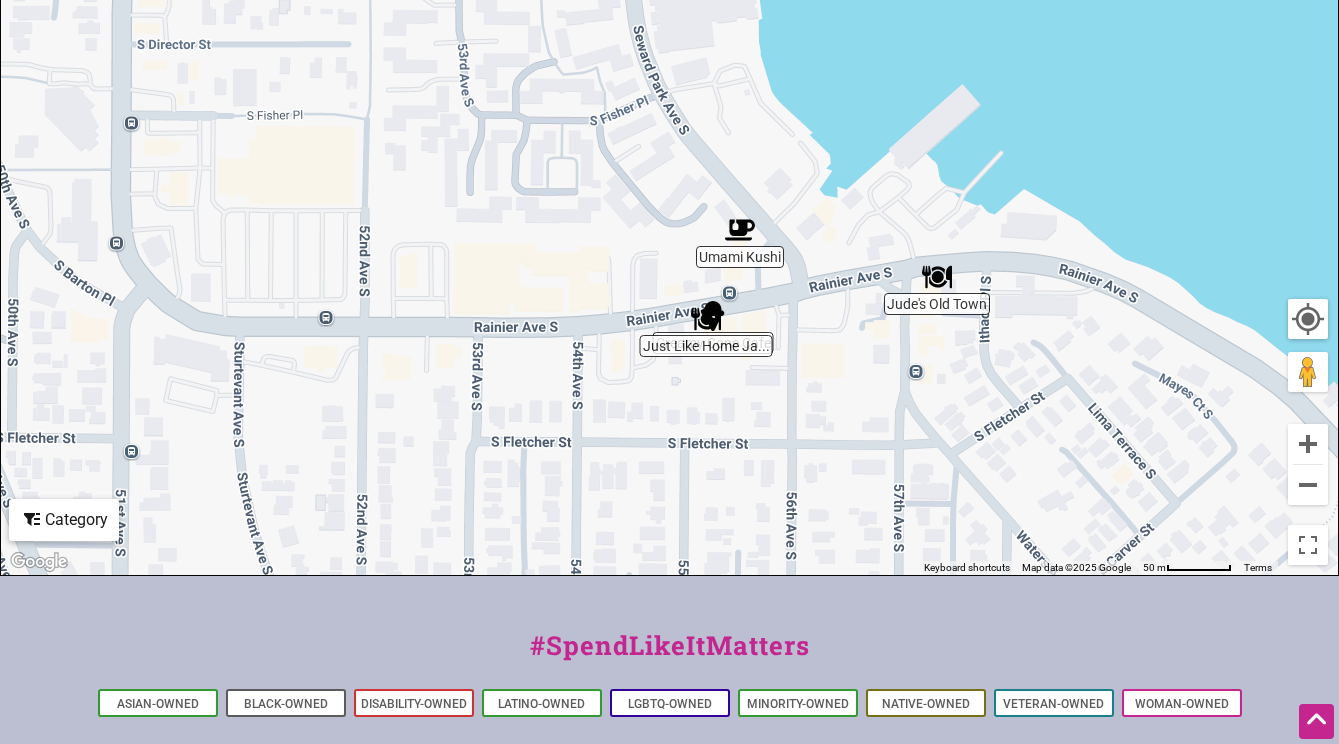 drag, startPoint x: 781, startPoint y: 333, endPoint x: 851, endPoint y: 395, distance: 93.50936 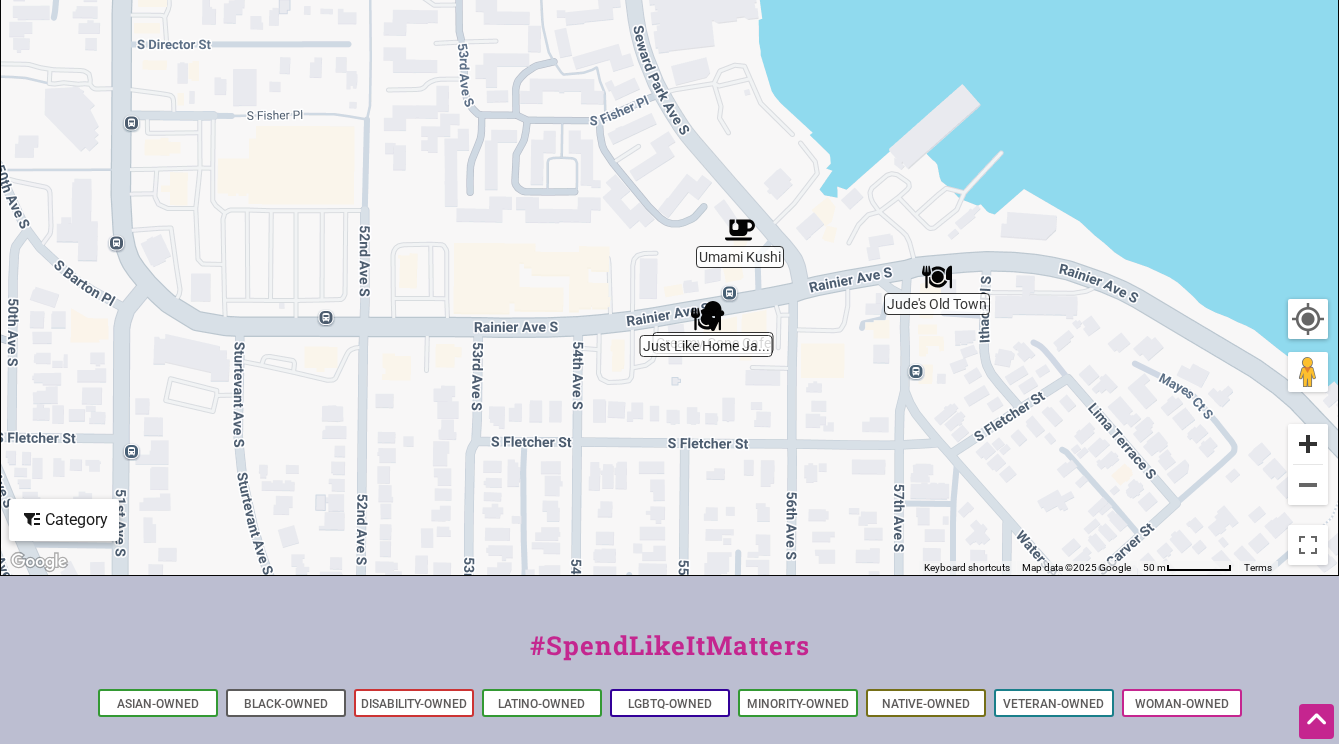 click at bounding box center [1308, 444] 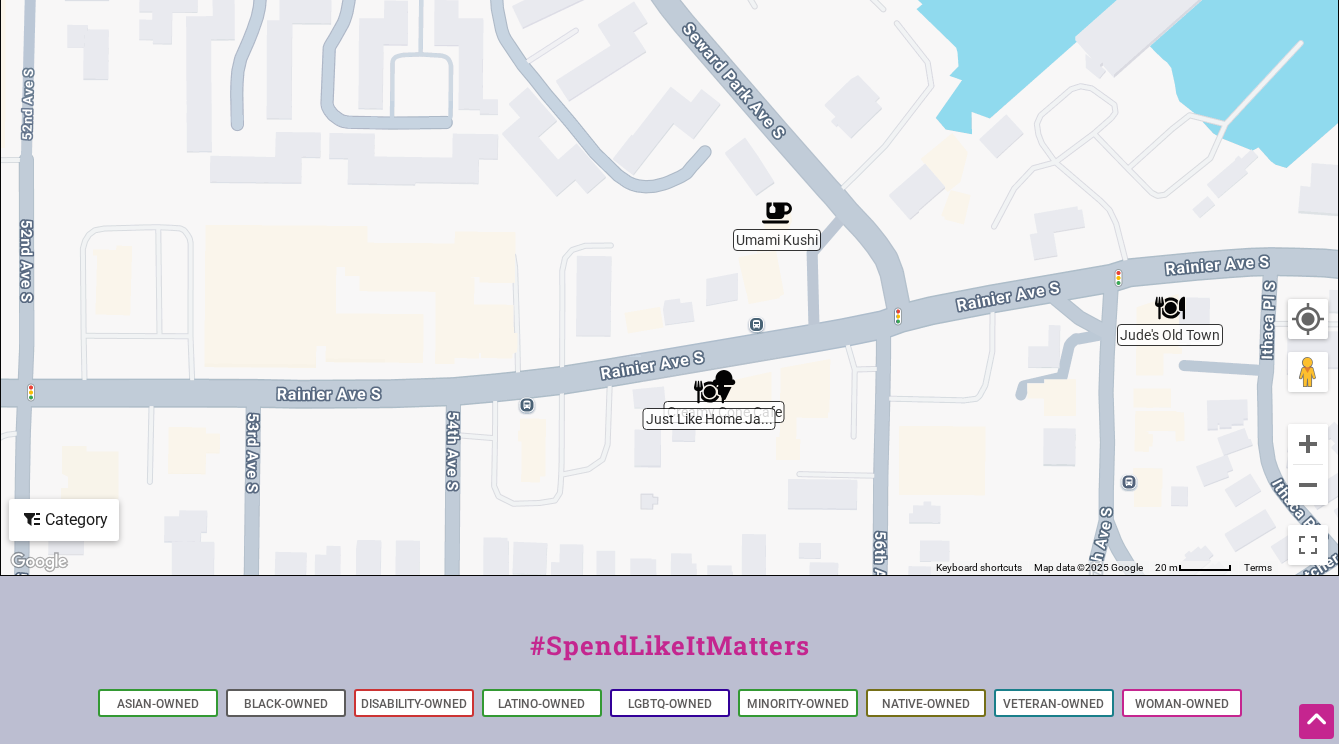 drag, startPoint x: 1037, startPoint y: 411, endPoint x: 945, endPoint y: 321, distance: 128.7012 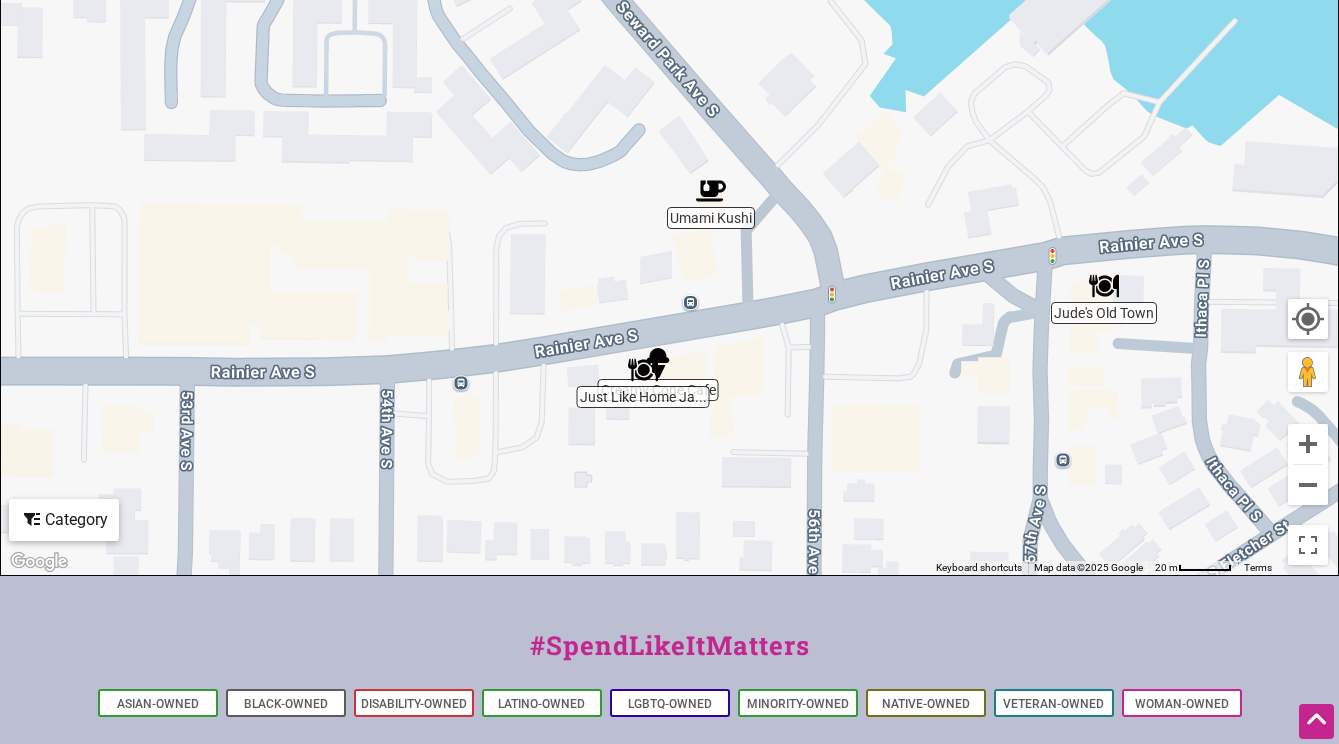 click on "To navigate, press the arrow keys." at bounding box center (669, 186) 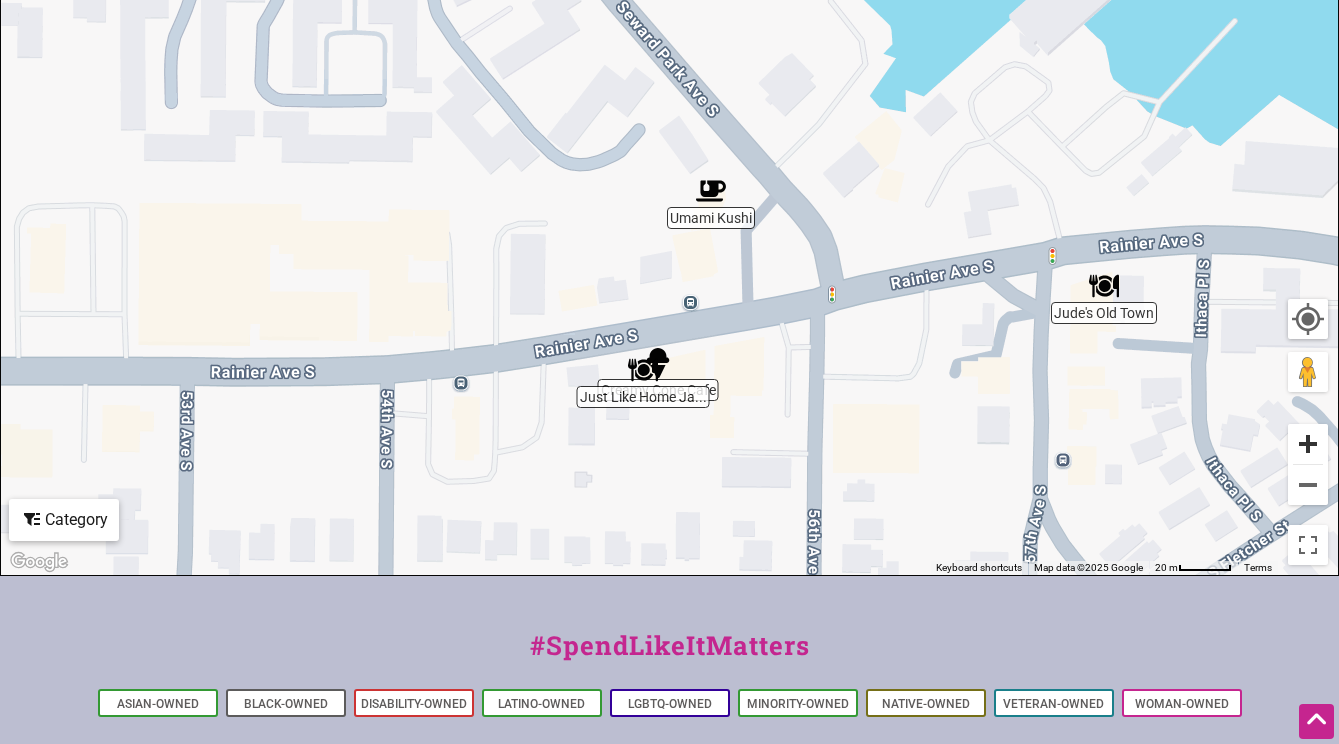 click at bounding box center (1308, 444) 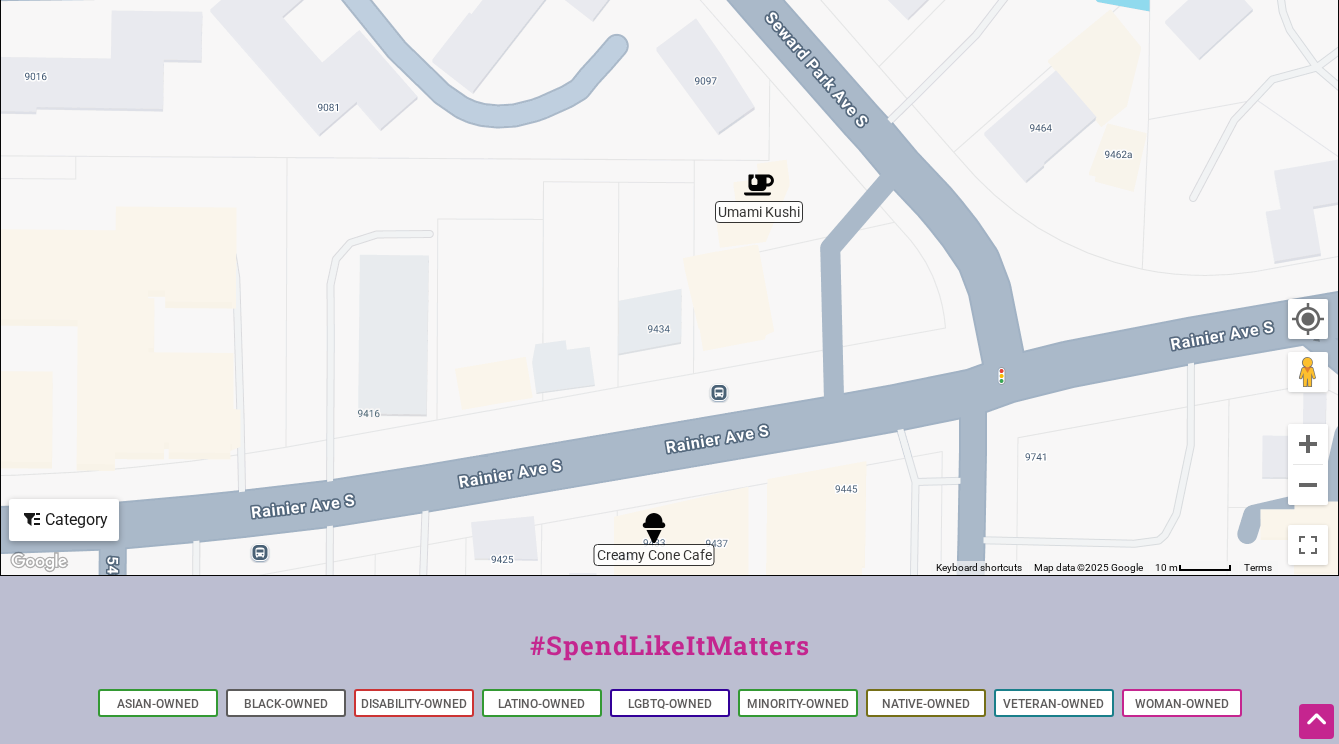 drag, startPoint x: 1066, startPoint y: 215, endPoint x: 1062, endPoint y: 250, distance: 35.22783 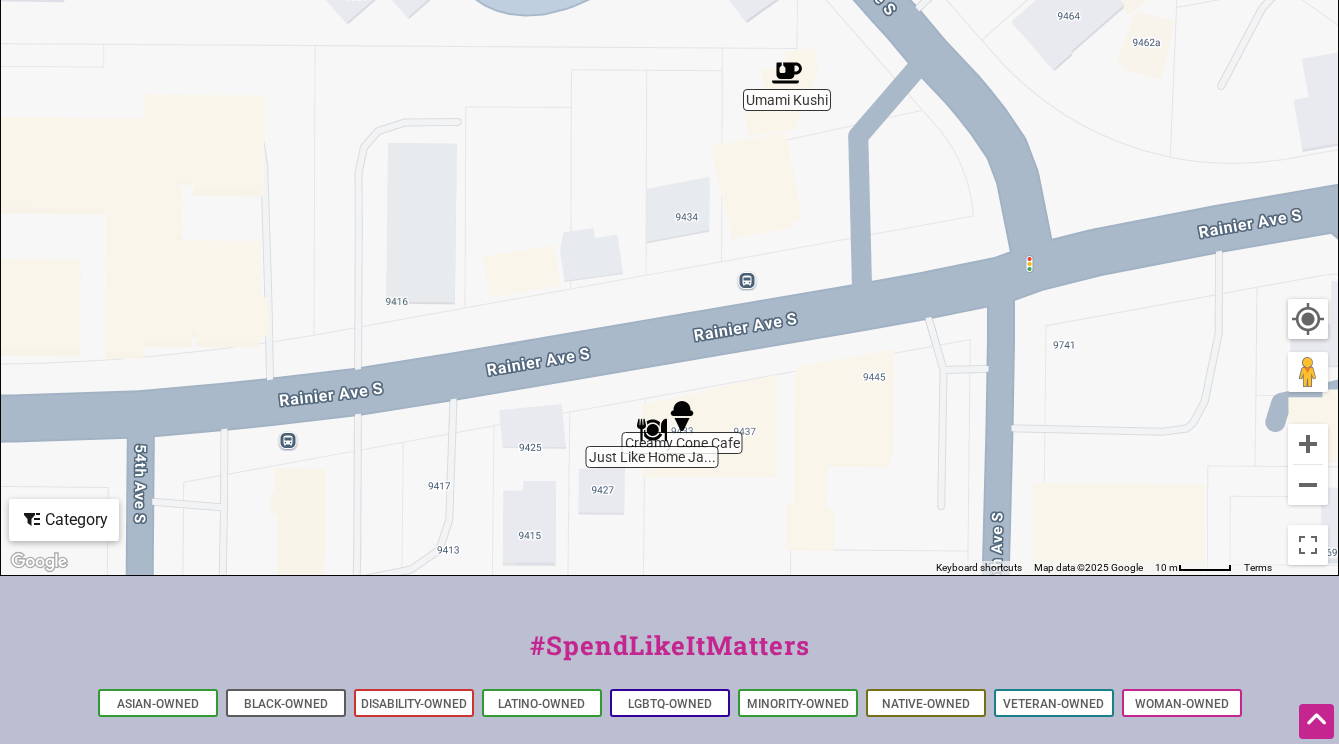drag, startPoint x: 1067, startPoint y: 272, endPoint x: 1090, endPoint y: 149, distance: 125.13193 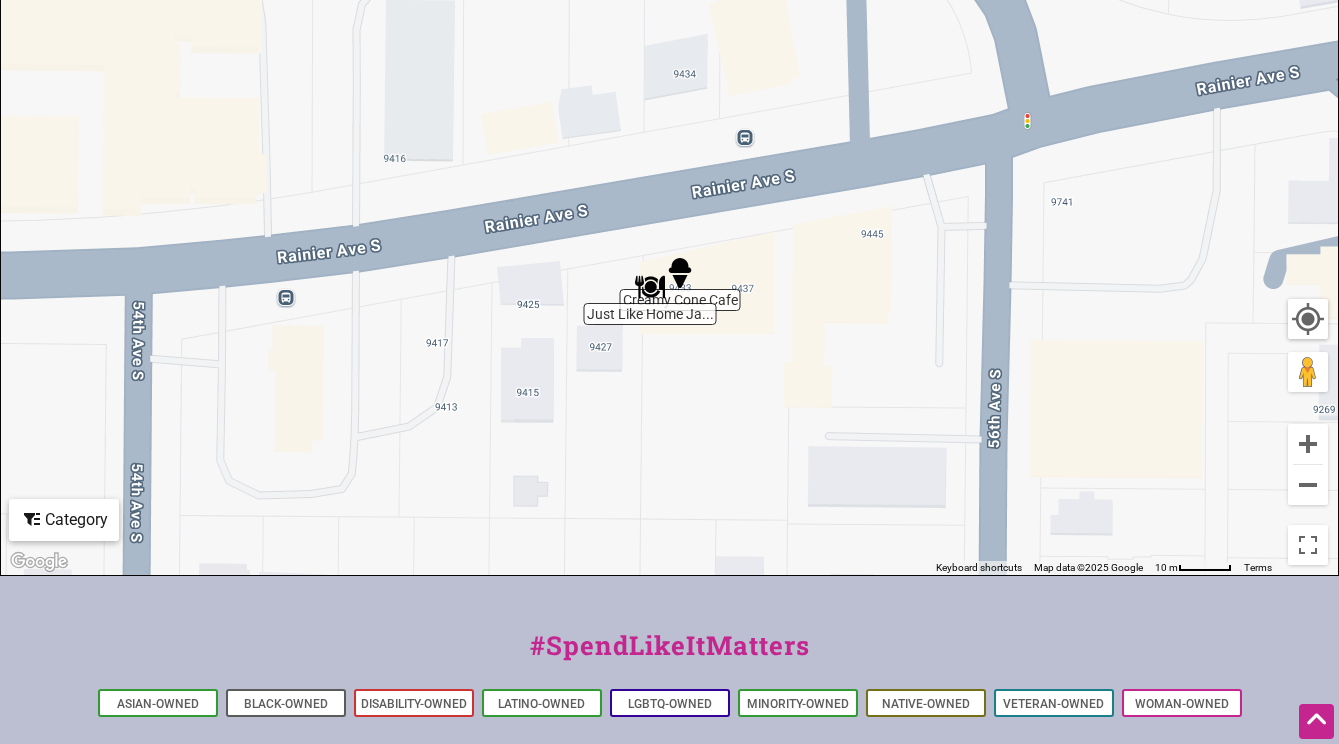 drag, startPoint x: 942, startPoint y: 248, endPoint x: 939, endPoint y: 90, distance: 158.02847 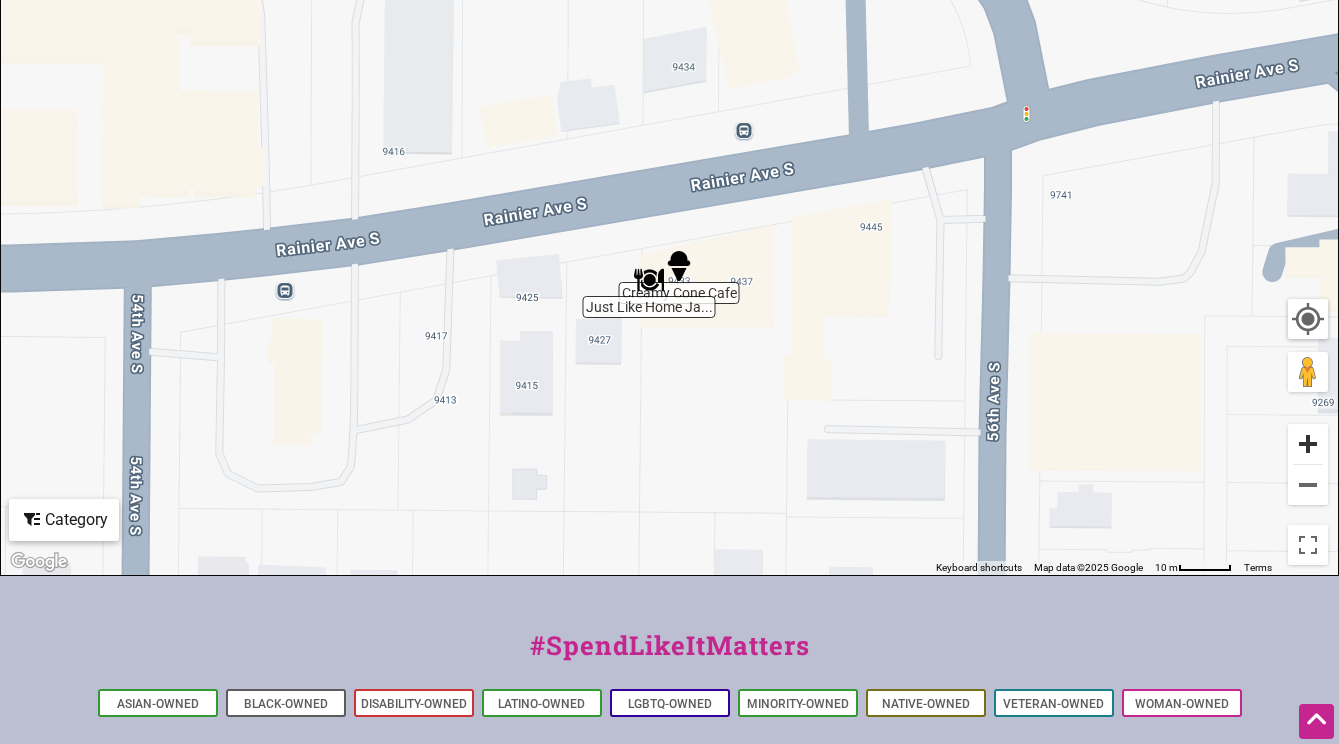 click at bounding box center (1308, 444) 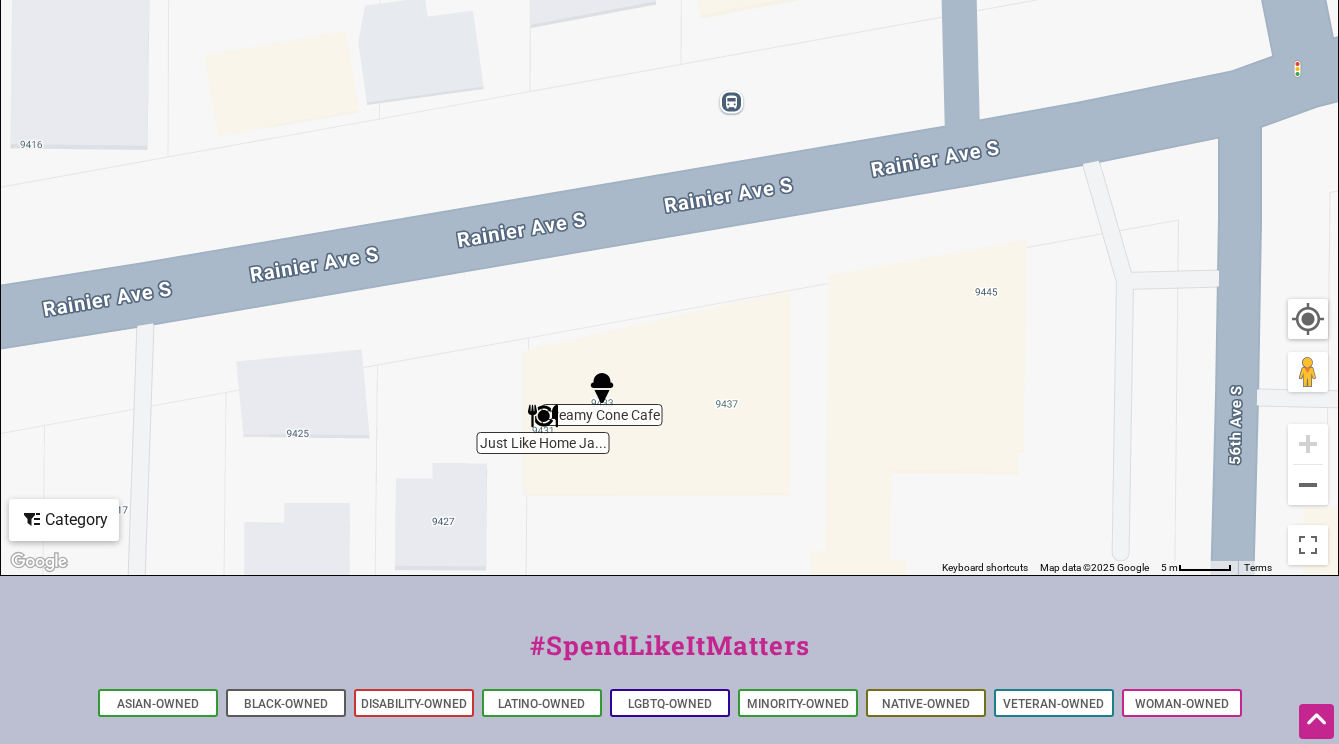 drag, startPoint x: 1121, startPoint y: 455, endPoint x: 1035, endPoint y: 483, distance: 90.44335 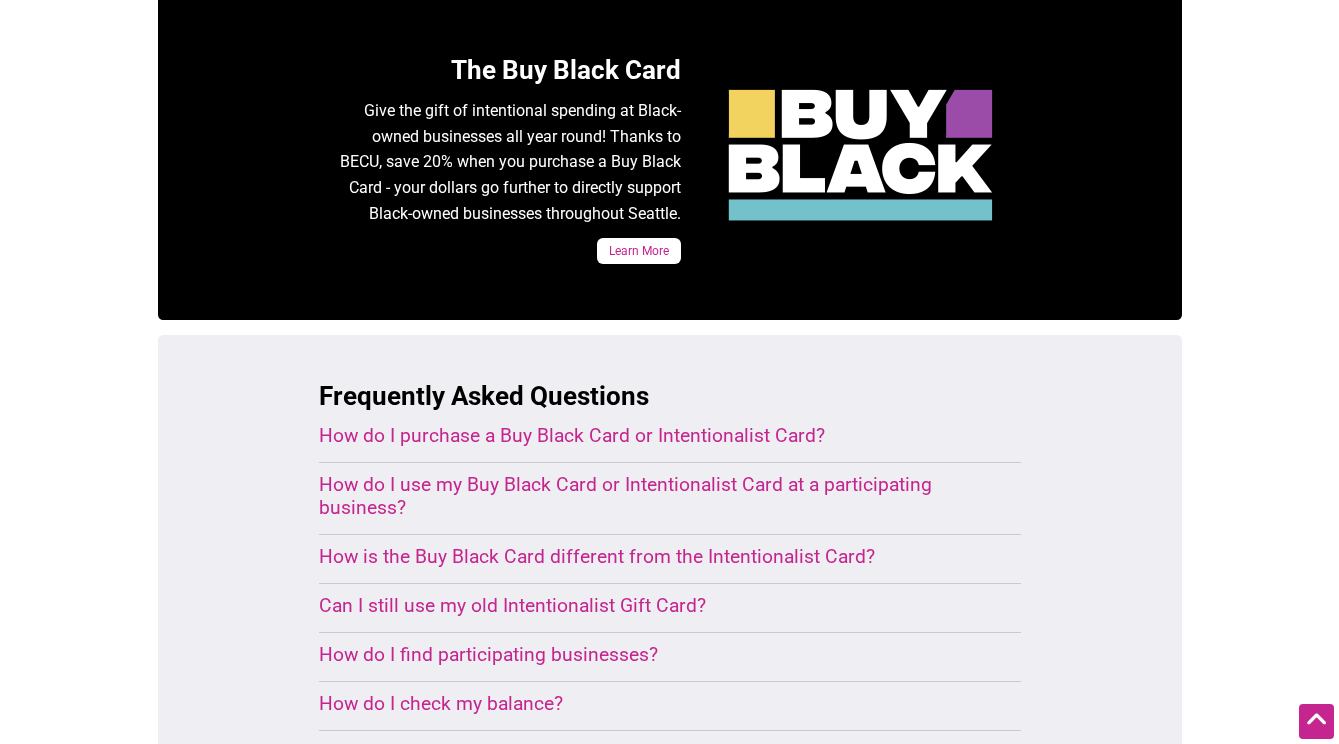 scroll, scrollTop: 955, scrollLeft: 0, axis: vertical 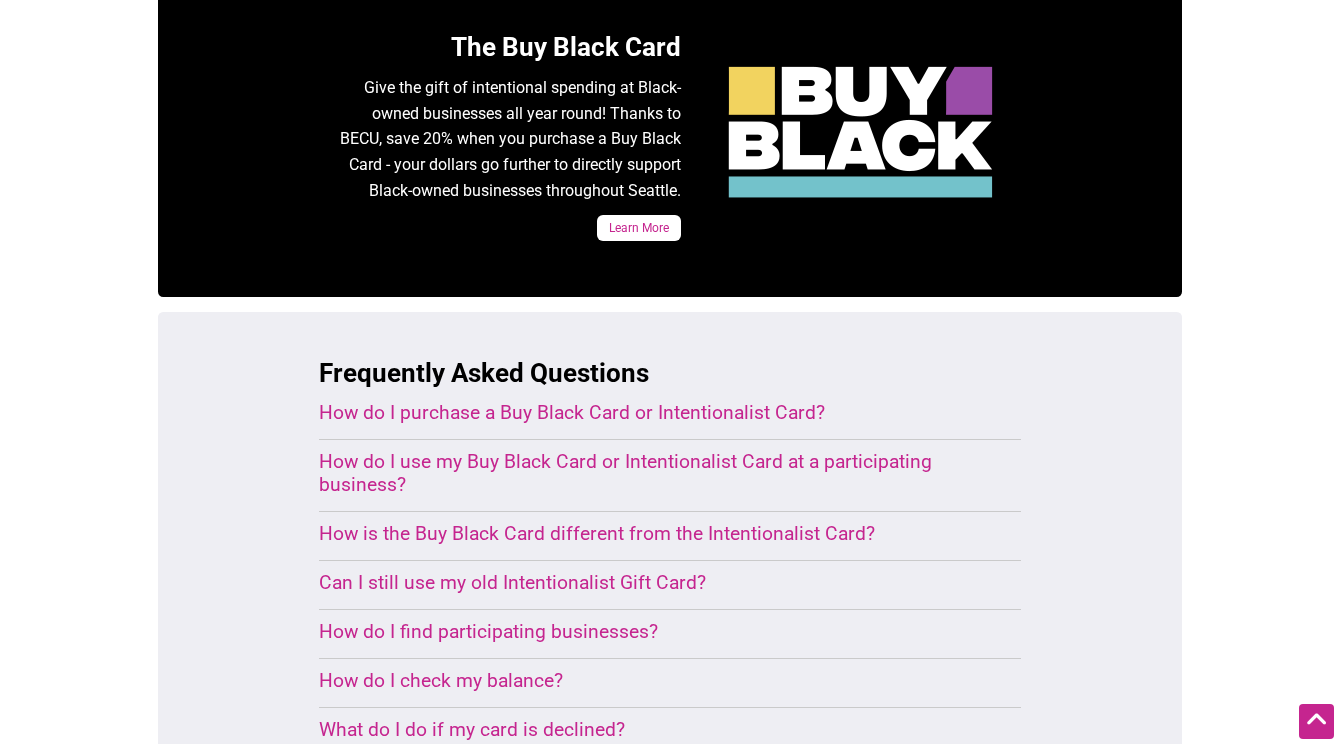 click on "How do I use my Buy Black Card or Intentionalist Card at a participating business?" at bounding box center [646, 473] 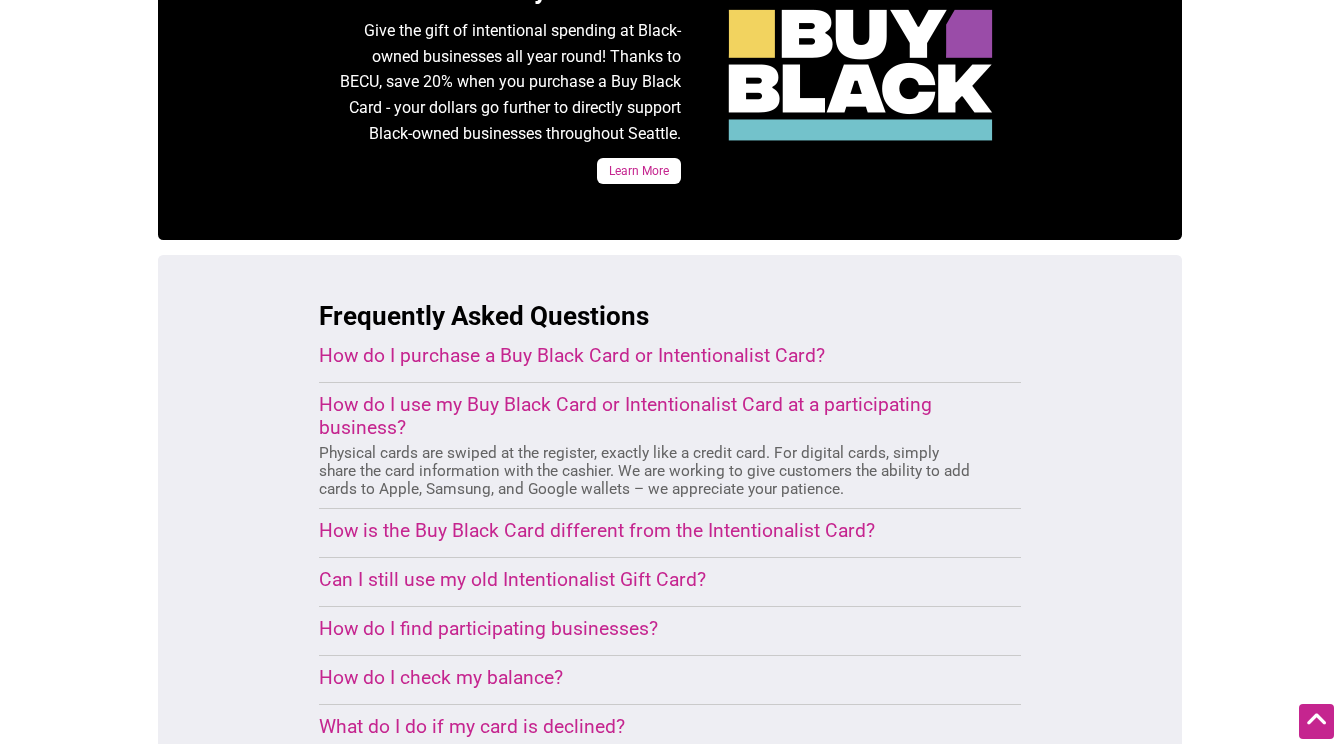 scroll, scrollTop: 1014, scrollLeft: 0, axis: vertical 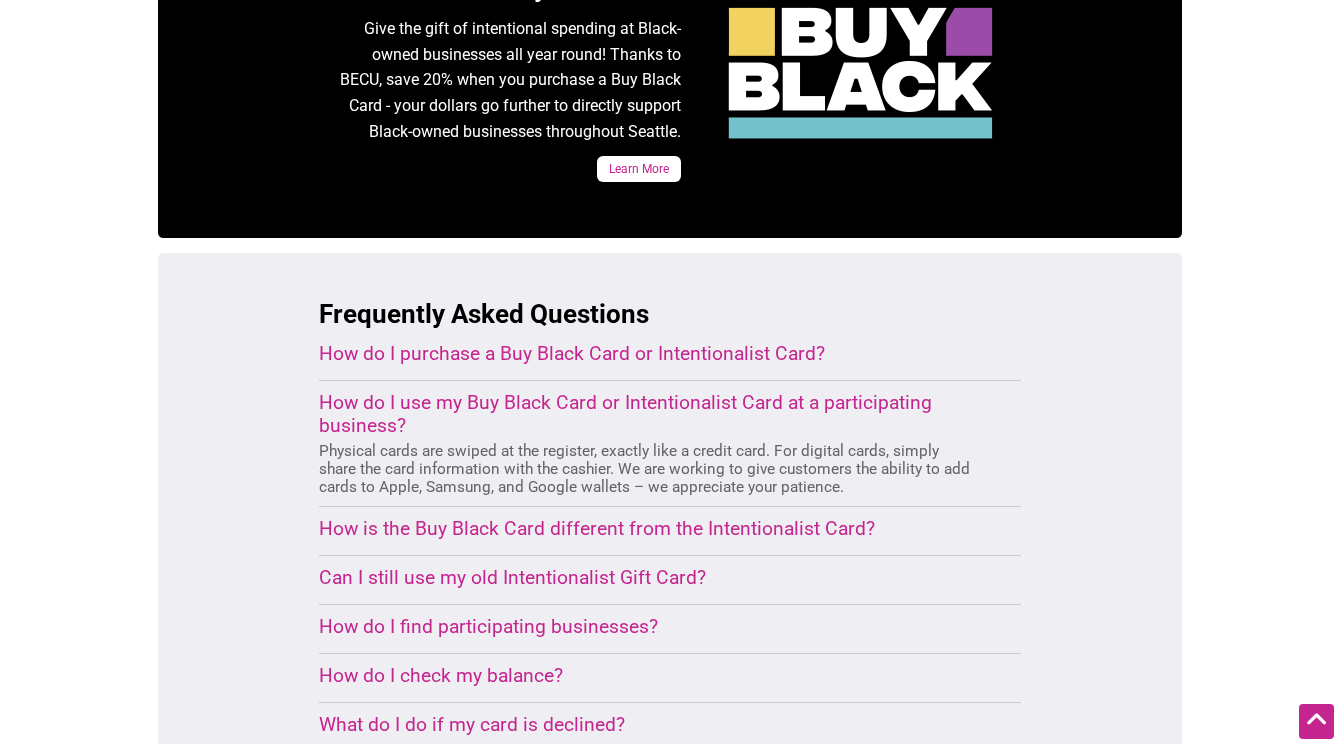 click on "How is the Buy Black Card different from the Intentionalist Card?
The Buy Black Card can be used to purchase from participating Black-owned businesses. The Intentionalist Card can be used to purchase from participating businesses that may be Asian-, Black-, Disability-, Latinx-, LGBTQ-, Native-, Veteran-owned, and" at bounding box center [646, 531] 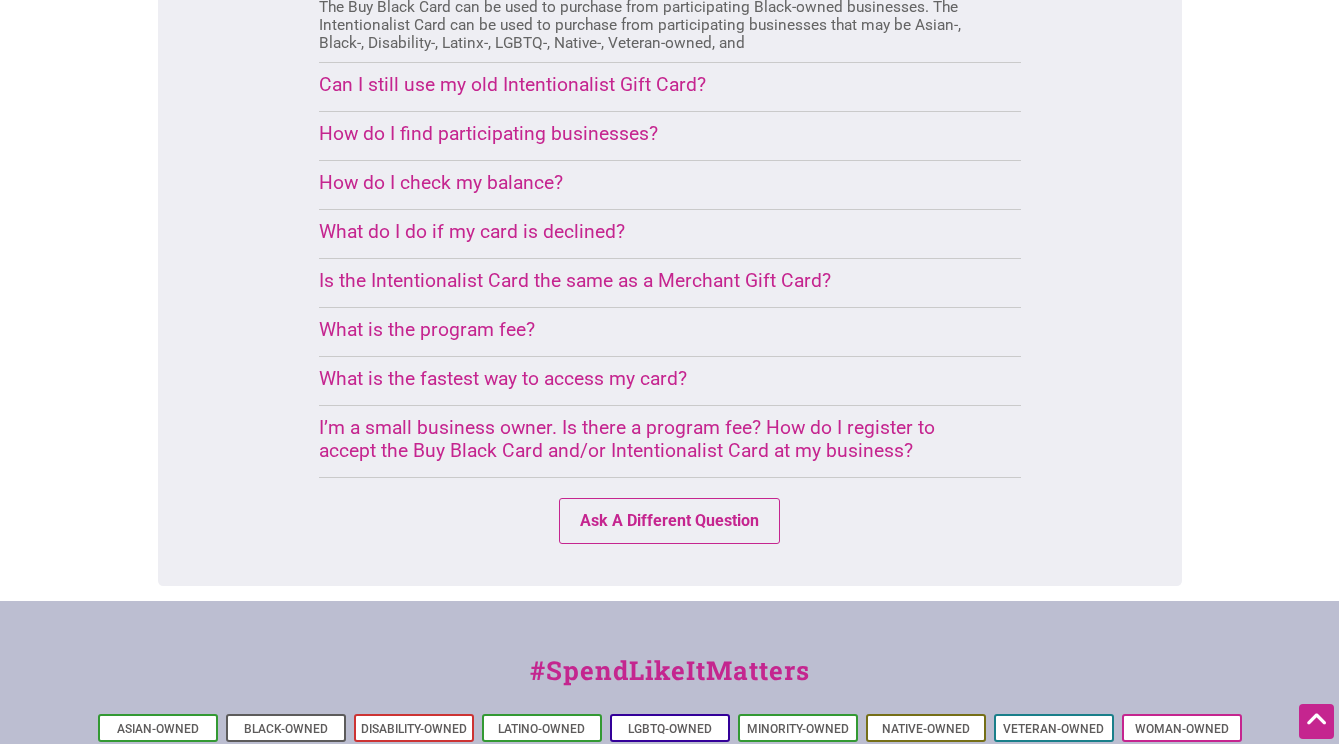 scroll, scrollTop: 1563, scrollLeft: 0, axis: vertical 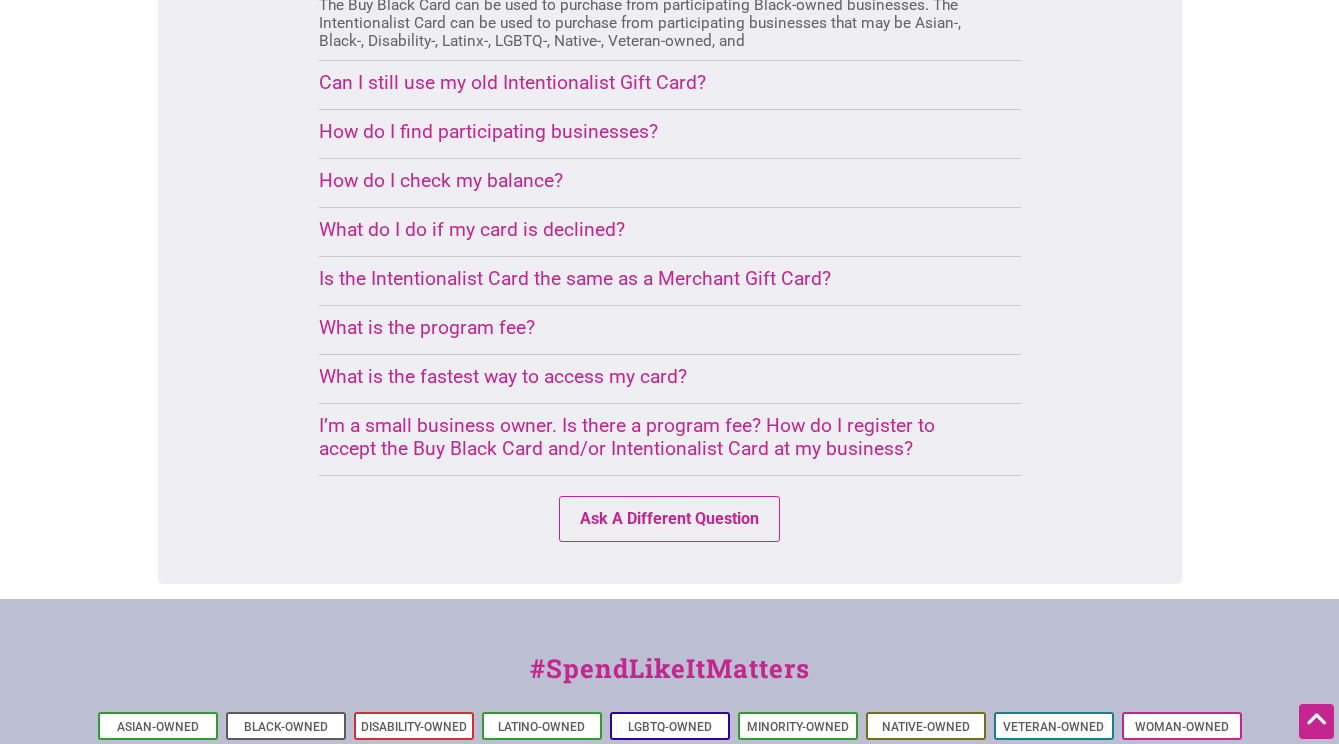 click on "What is the program fee?" at bounding box center (646, 327) 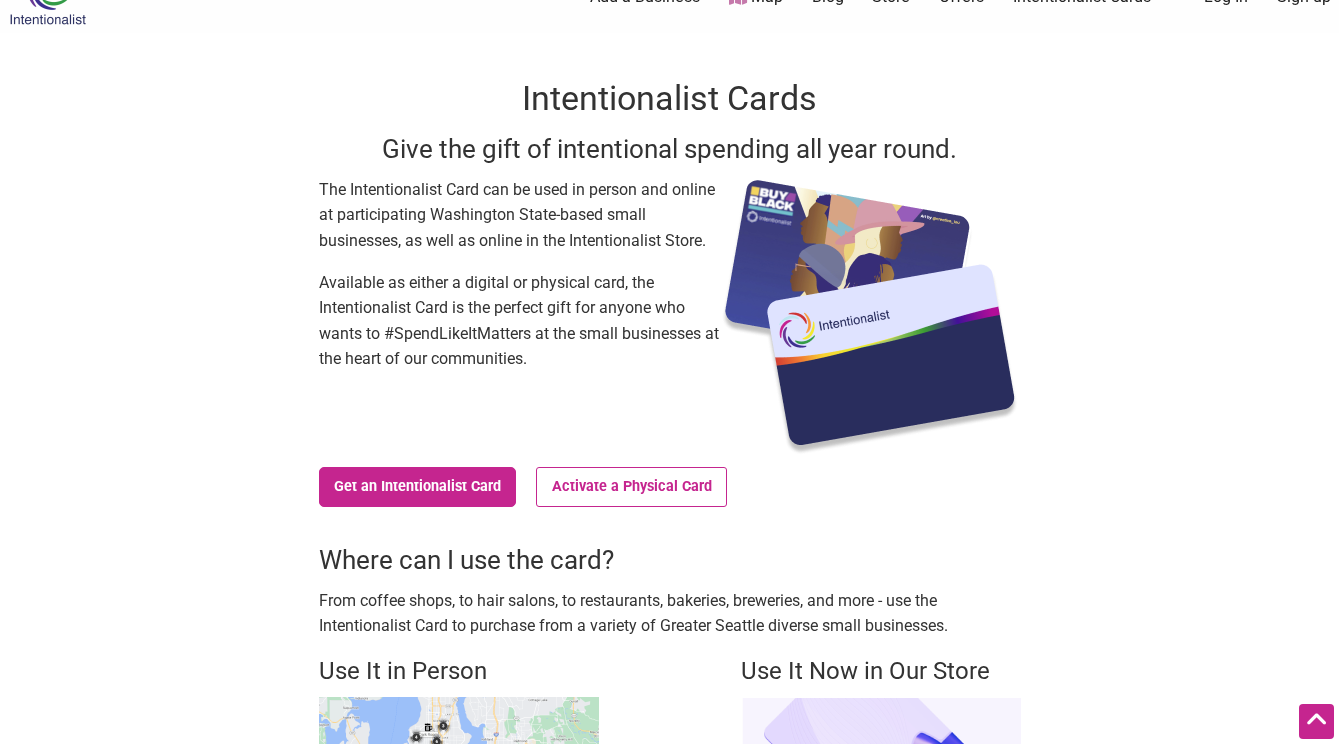 scroll, scrollTop: 20, scrollLeft: 0, axis: vertical 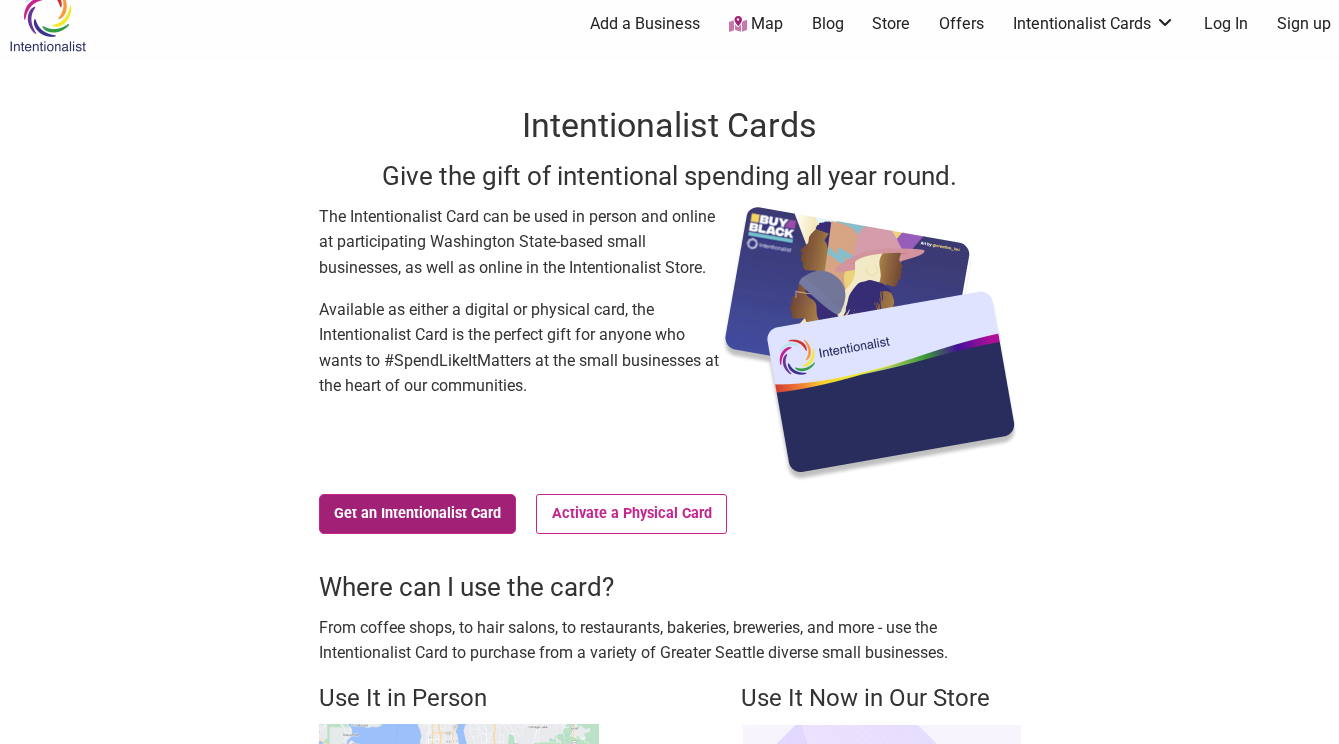 click on "Get an Intentionalist
Card" at bounding box center [418, 514] 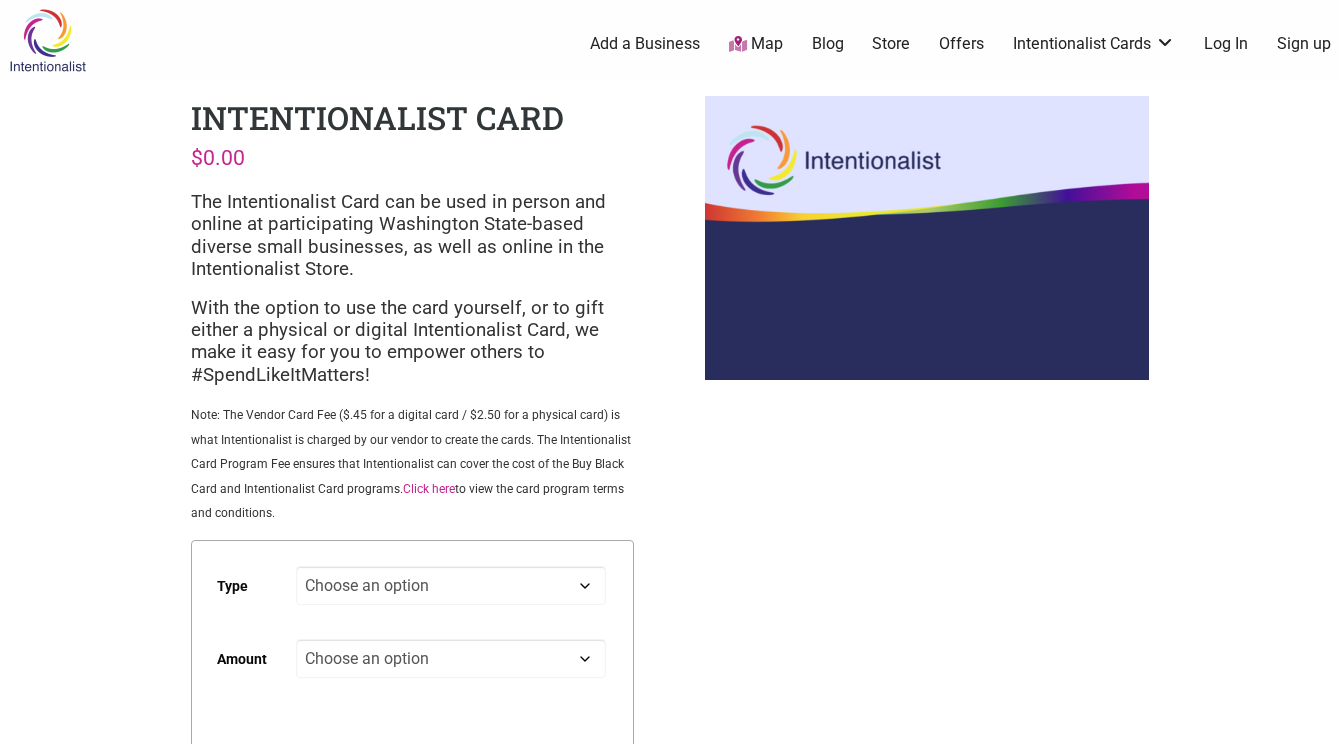 scroll, scrollTop: 0, scrollLeft: 0, axis: both 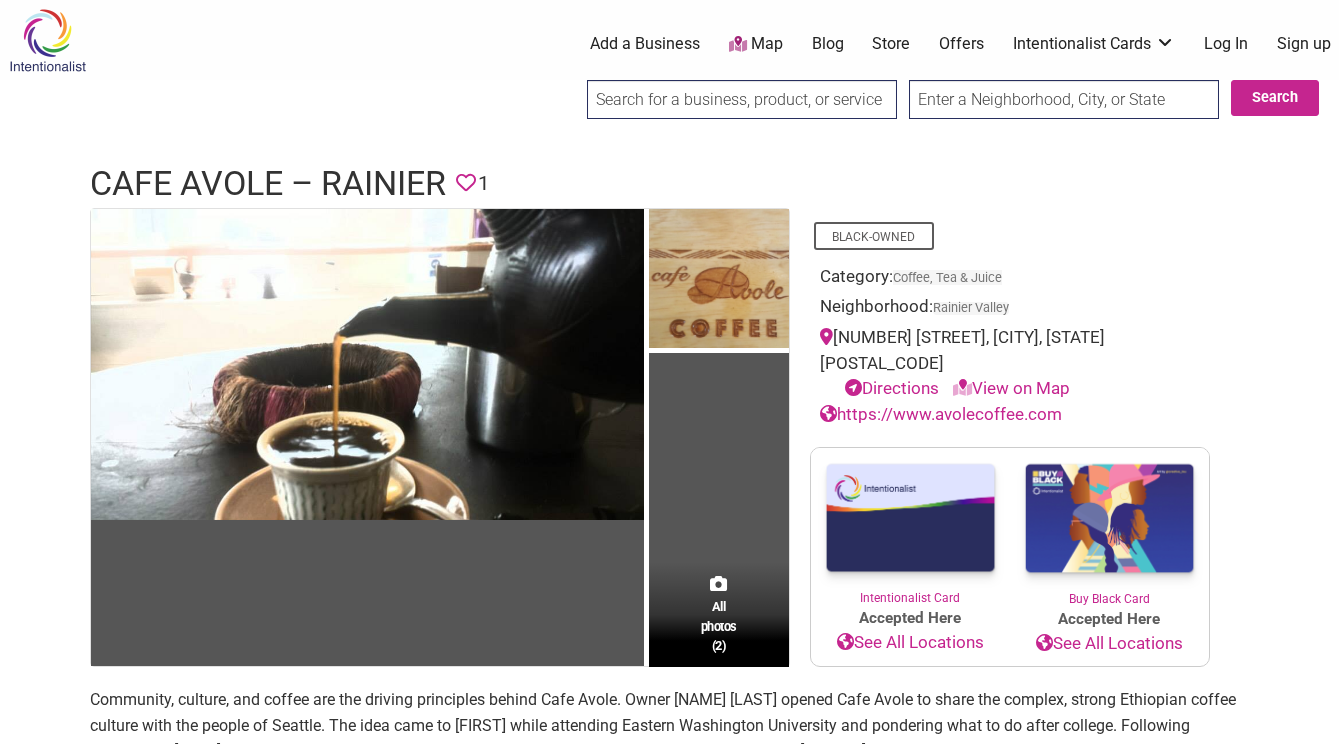 click on "View on Map" at bounding box center (1011, 388) 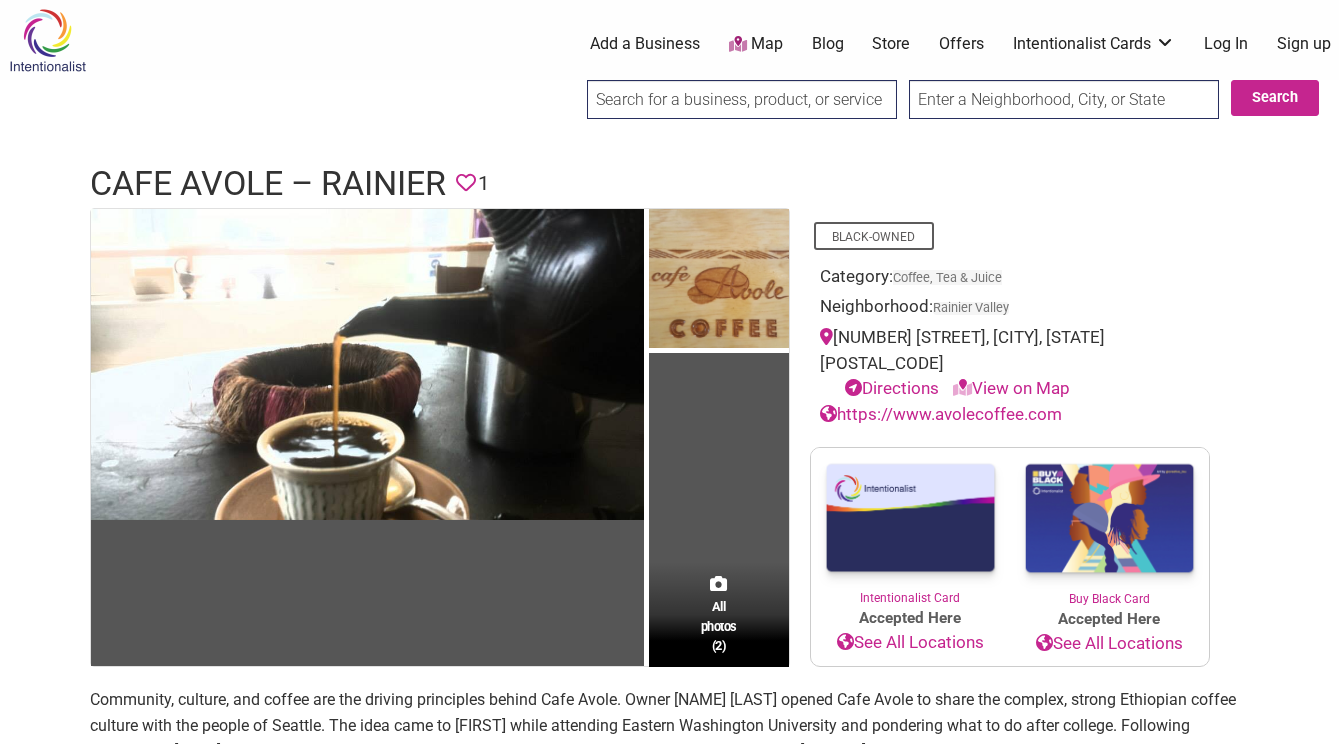 click on "View on Map" at bounding box center [1011, 388] 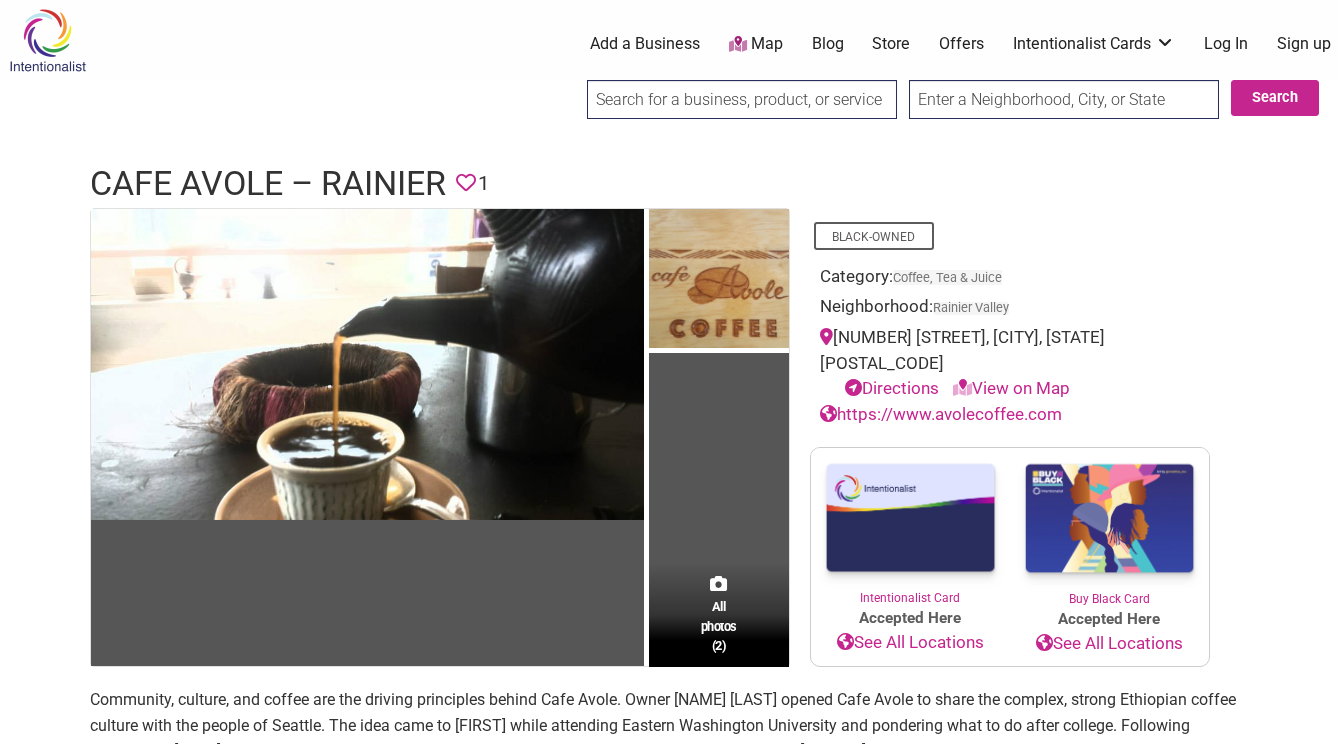 click on "View on Map" at bounding box center [1011, 388] 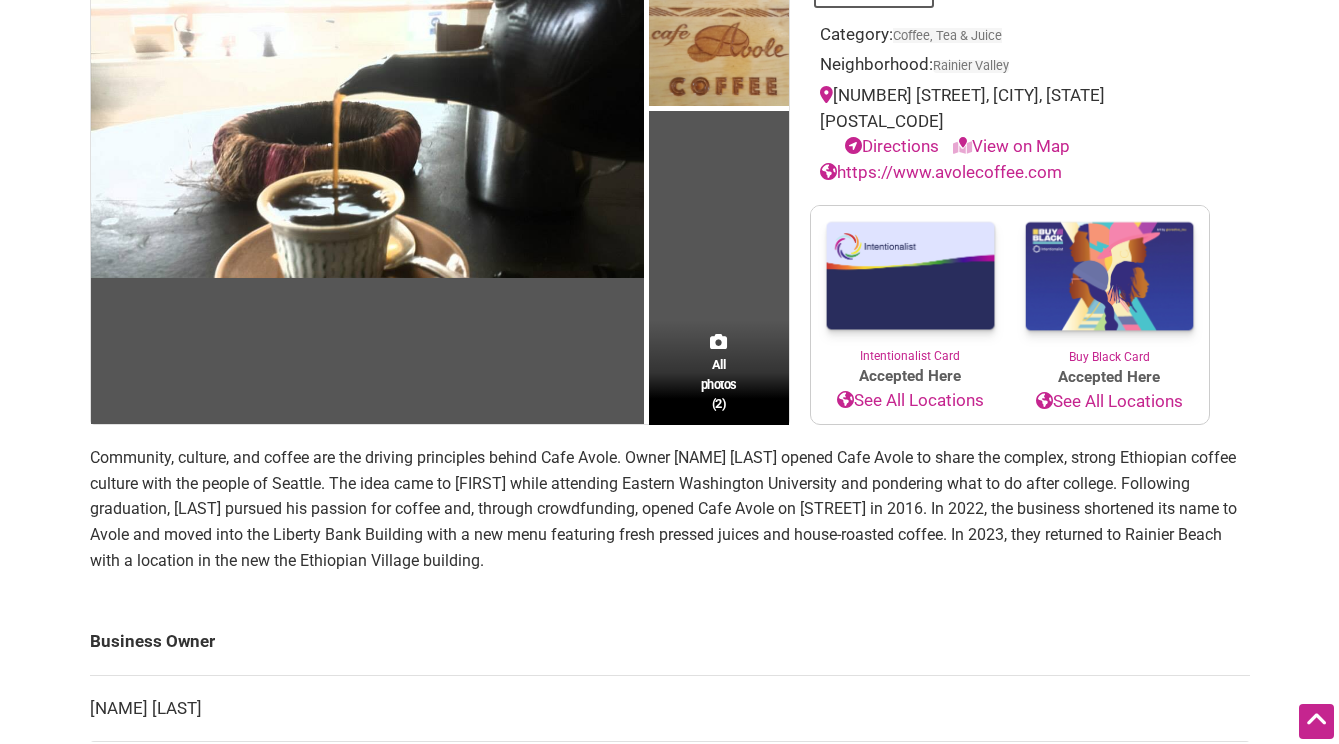 scroll, scrollTop: 111, scrollLeft: 0, axis: vertical 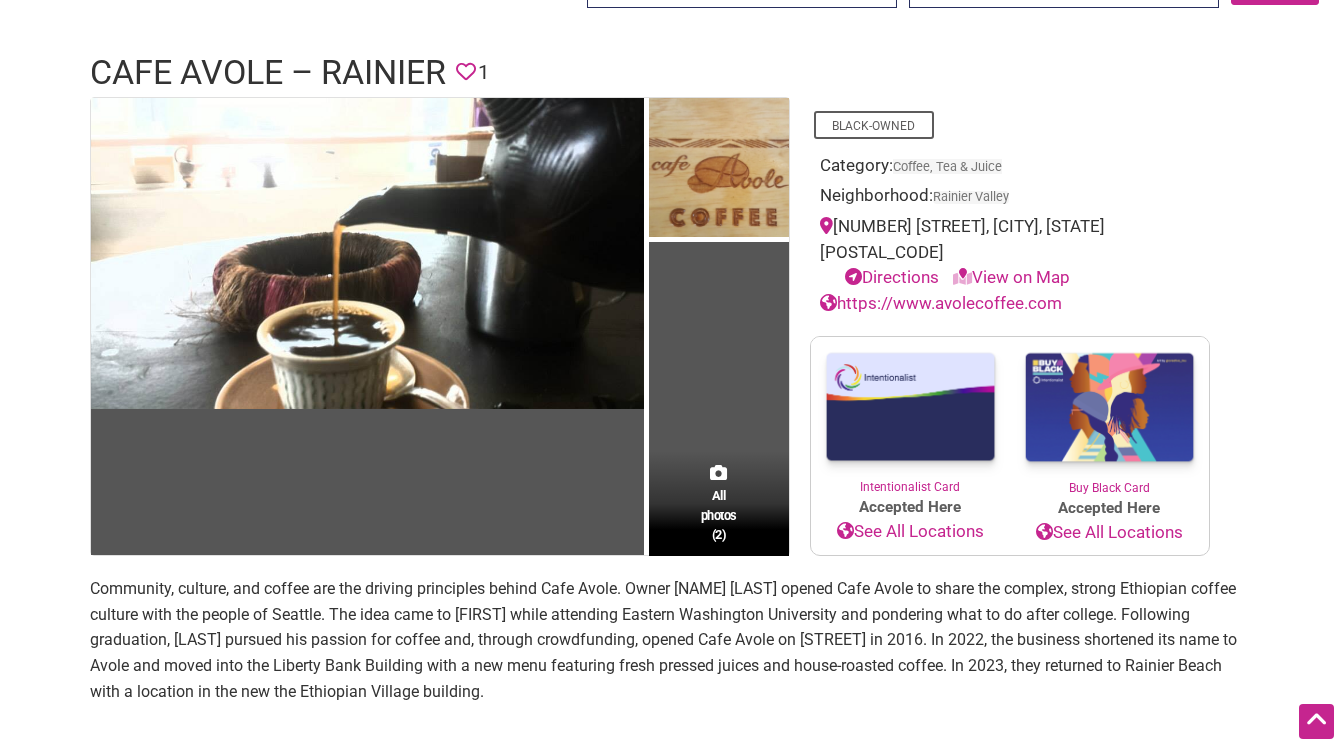 click on "Directions" at bounding box center [892, 277] 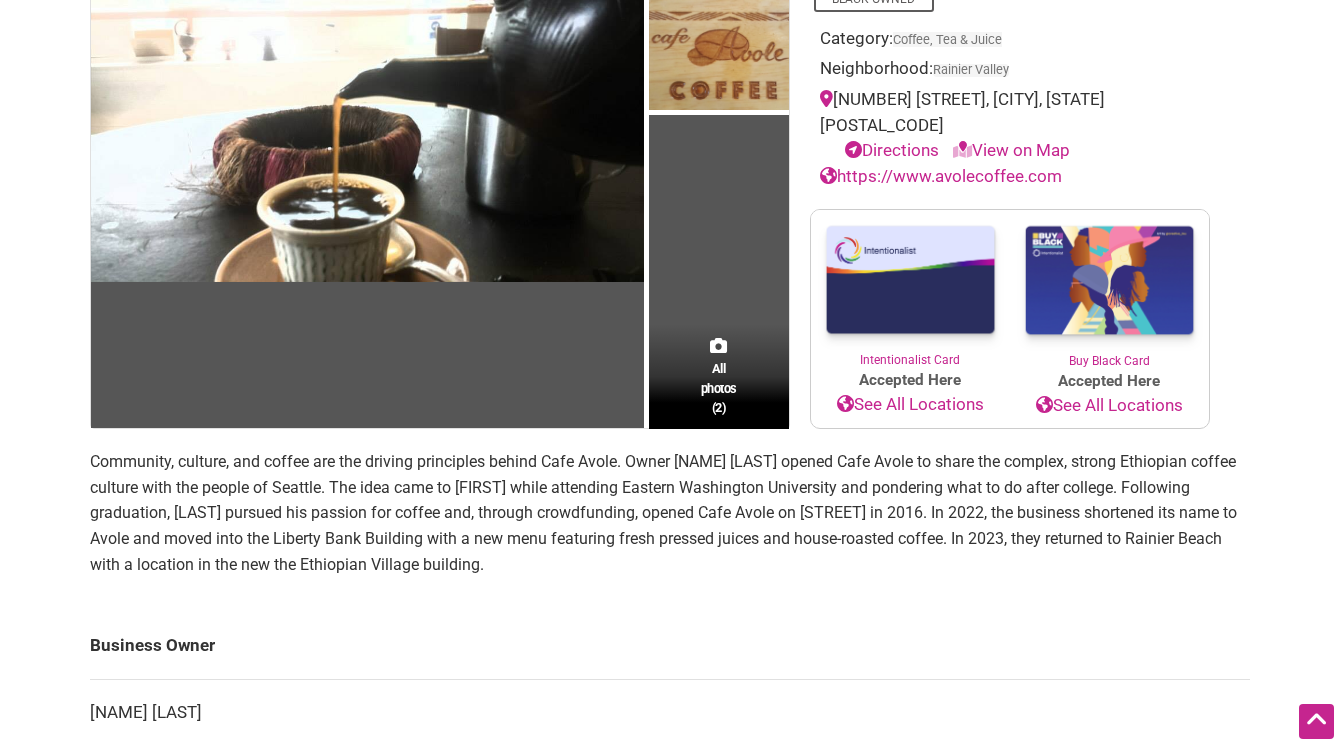scroll, scrollTop: 240, scrollLeft: 0, axis: vertical 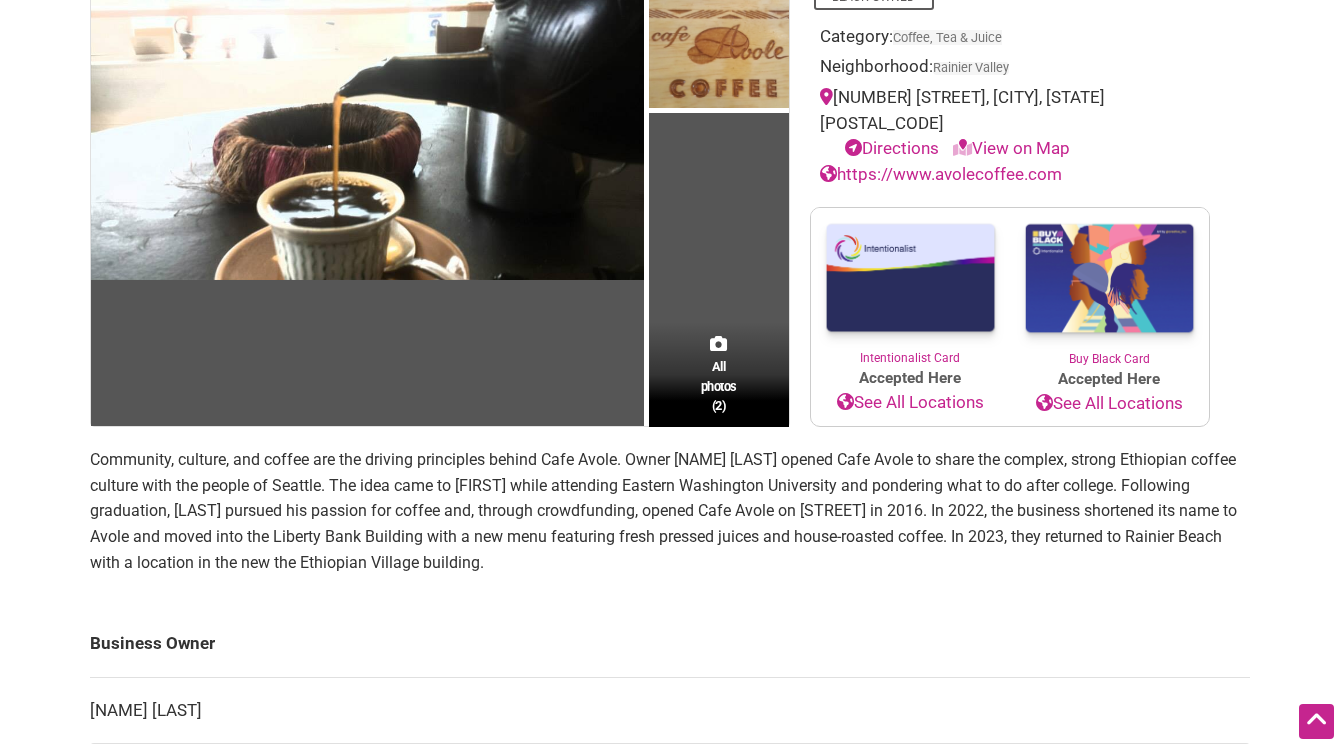 click on "https://www.avolecoffee.com" at bounding box center [941, 174] 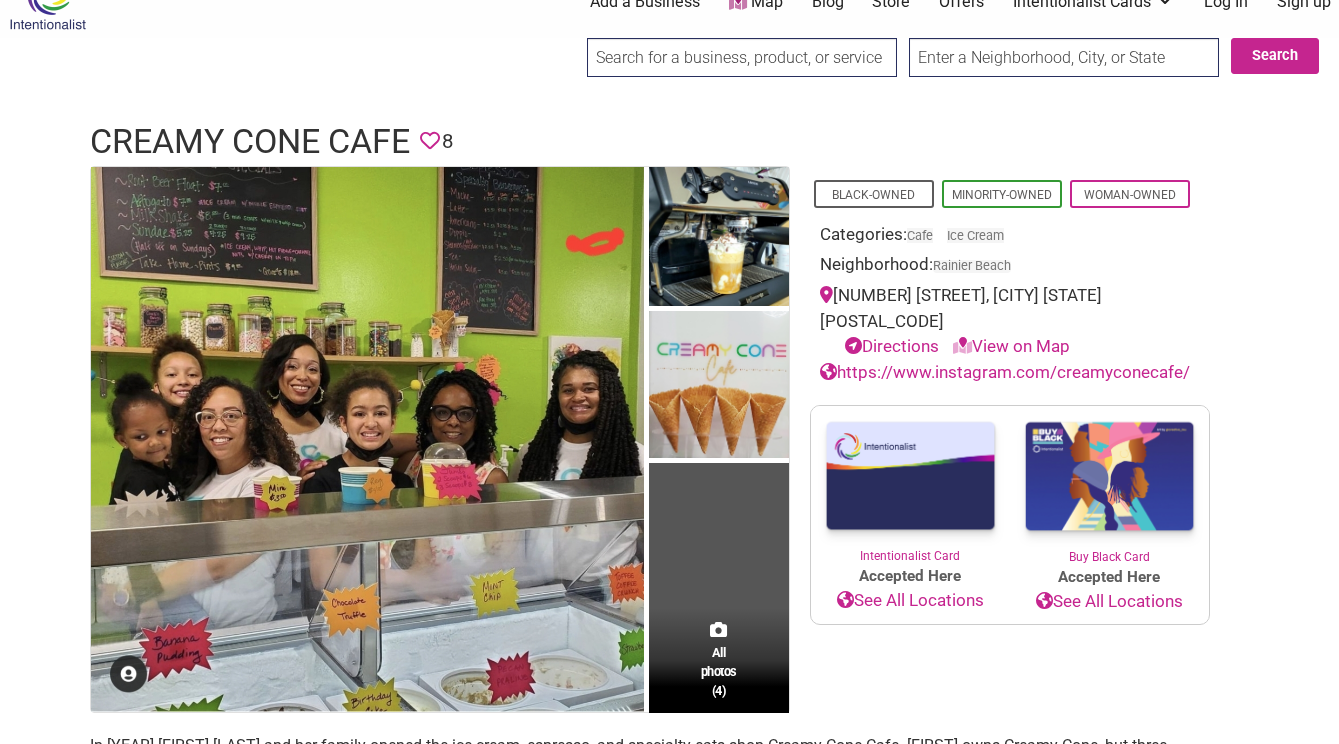 scroll, scrollTop: 40, scrollLeft: 0, axis: vertical 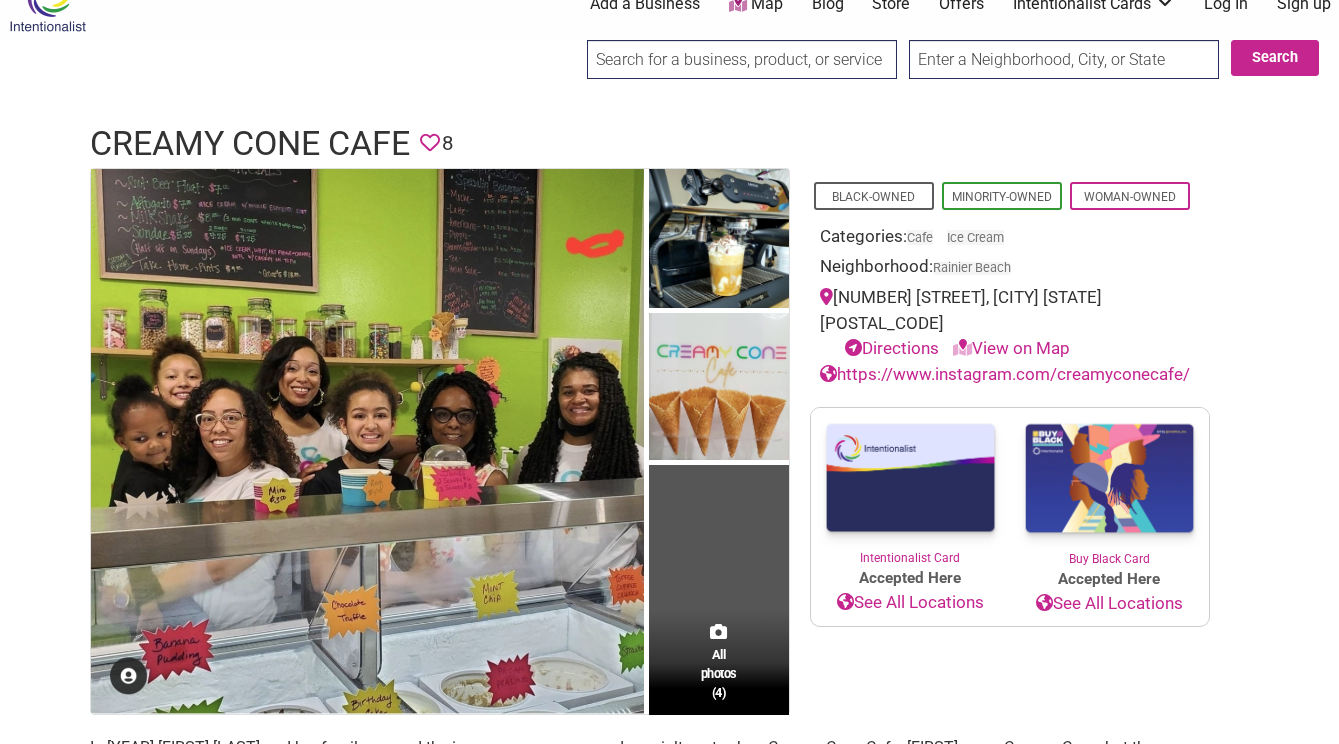click on "https://www.instagram.com/creamyconecafe/" at bounding box center [1005, 374] 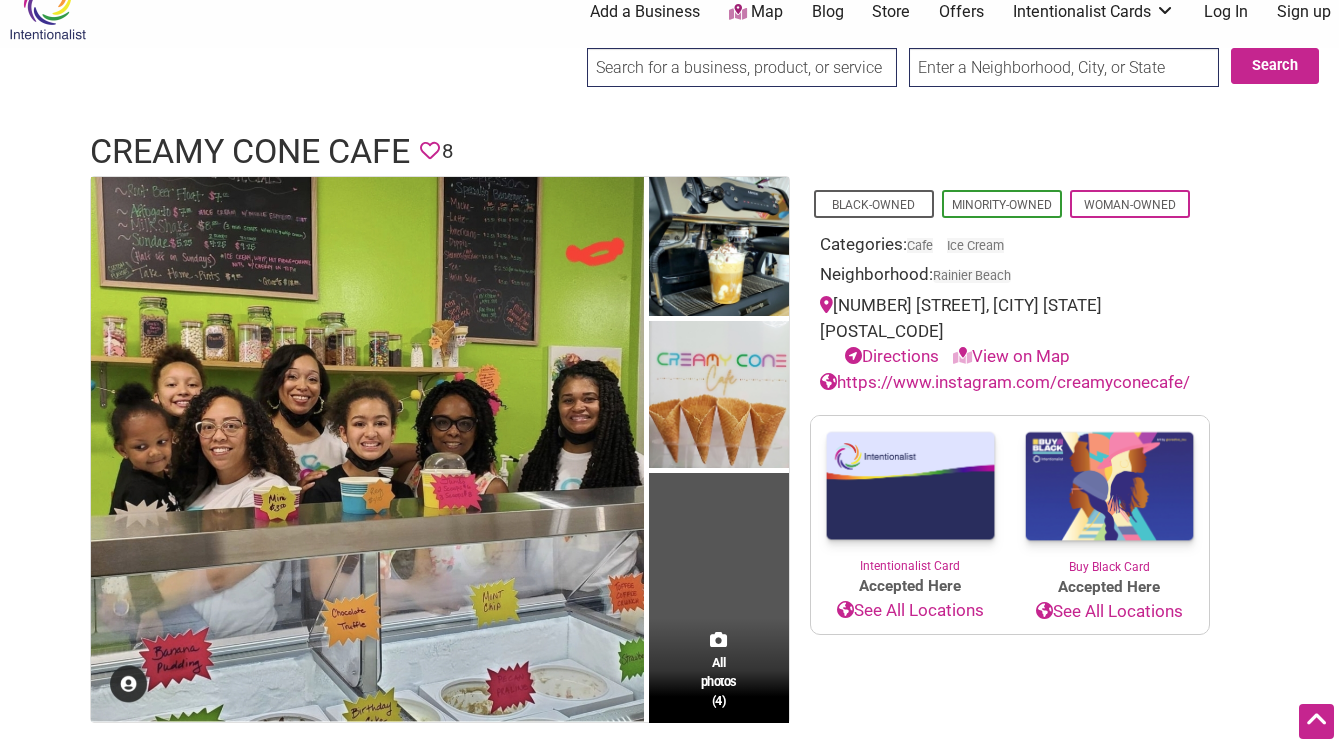scroll, scrollTop: 30, scrollLeft: 0, axis: vertical 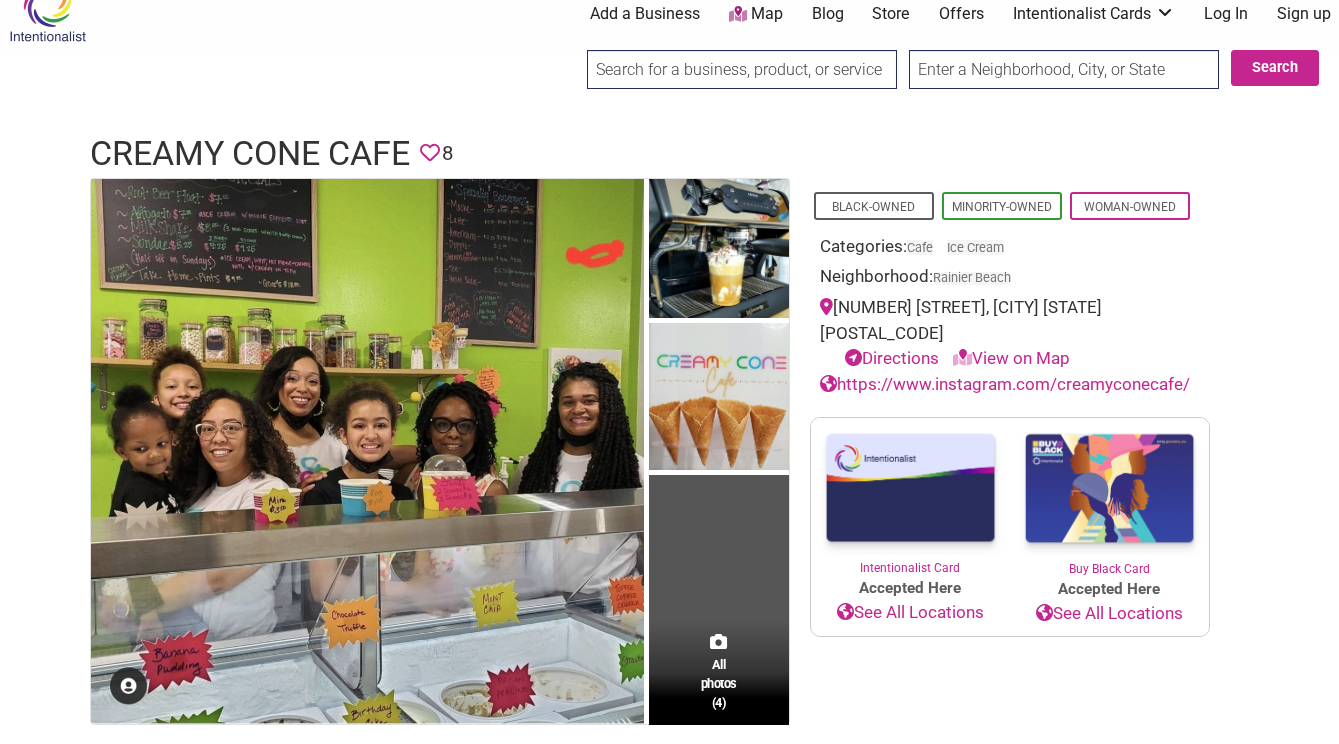 click on "View on Map" at bounding box center [1011, 358] 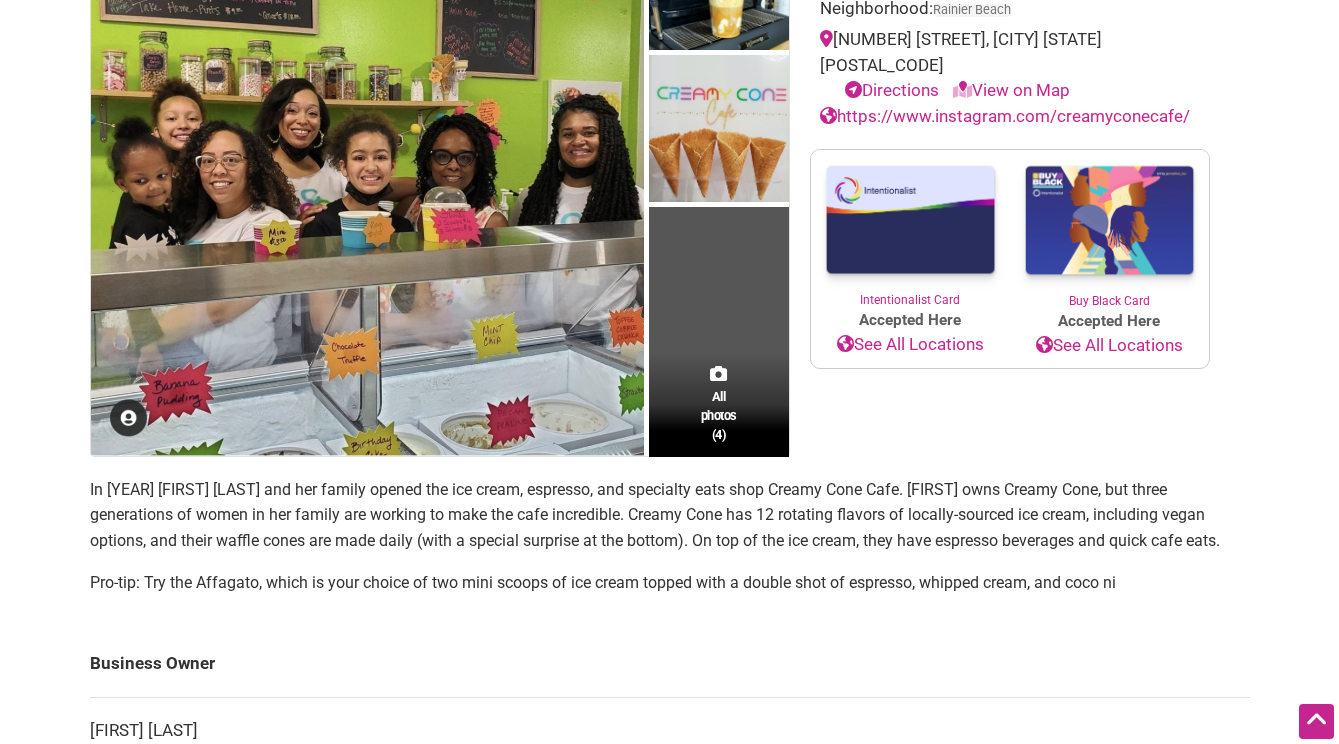 scroll, scrollTop: 292, scrollLeft: 0, axis: vertical 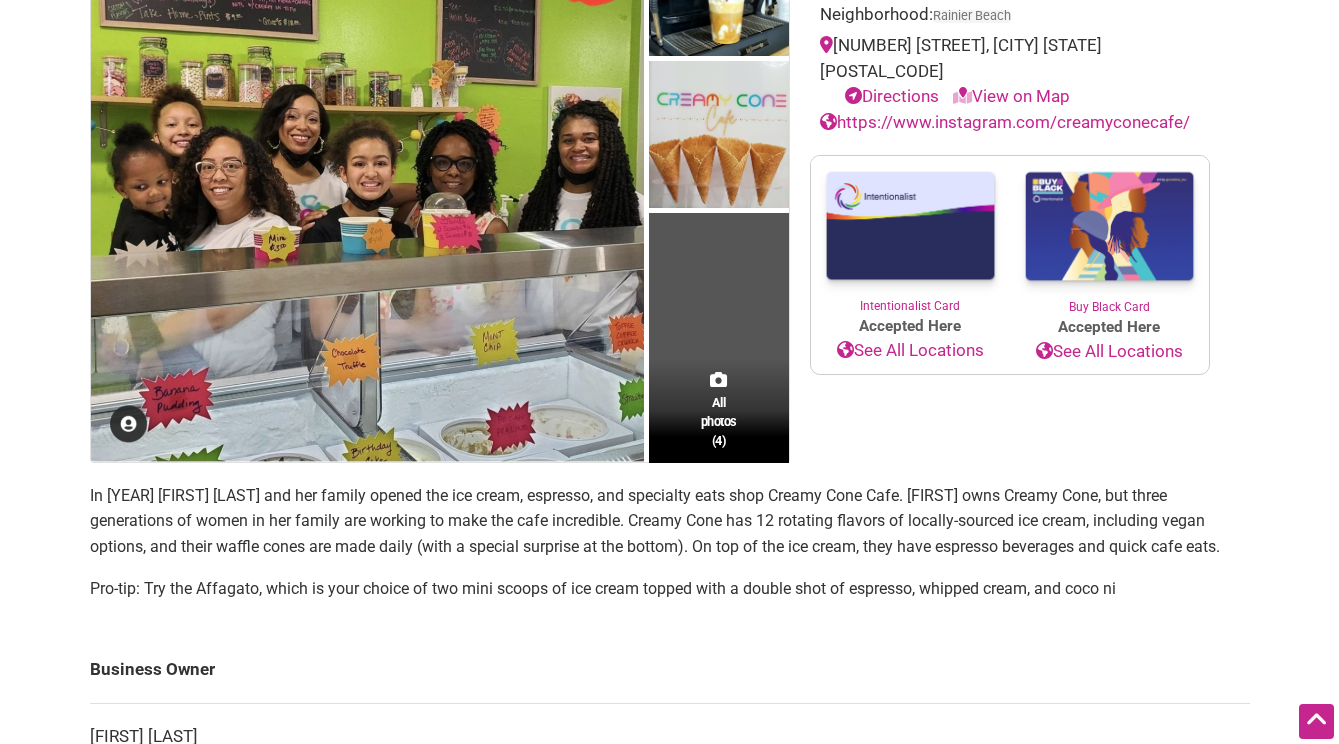 click on "View on Map" at bounding box center [1011, 96] 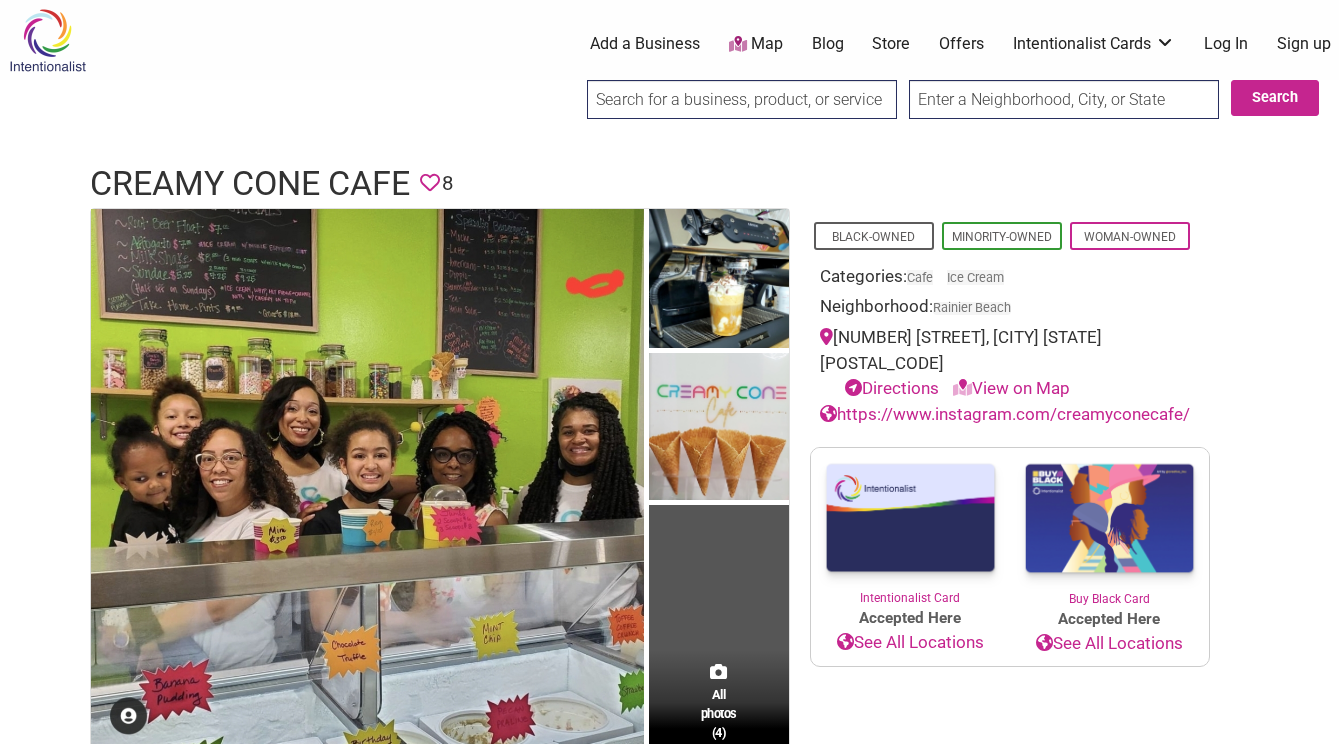 scroll, scrollTop: 0, scrollLeft: 0, axis: both 